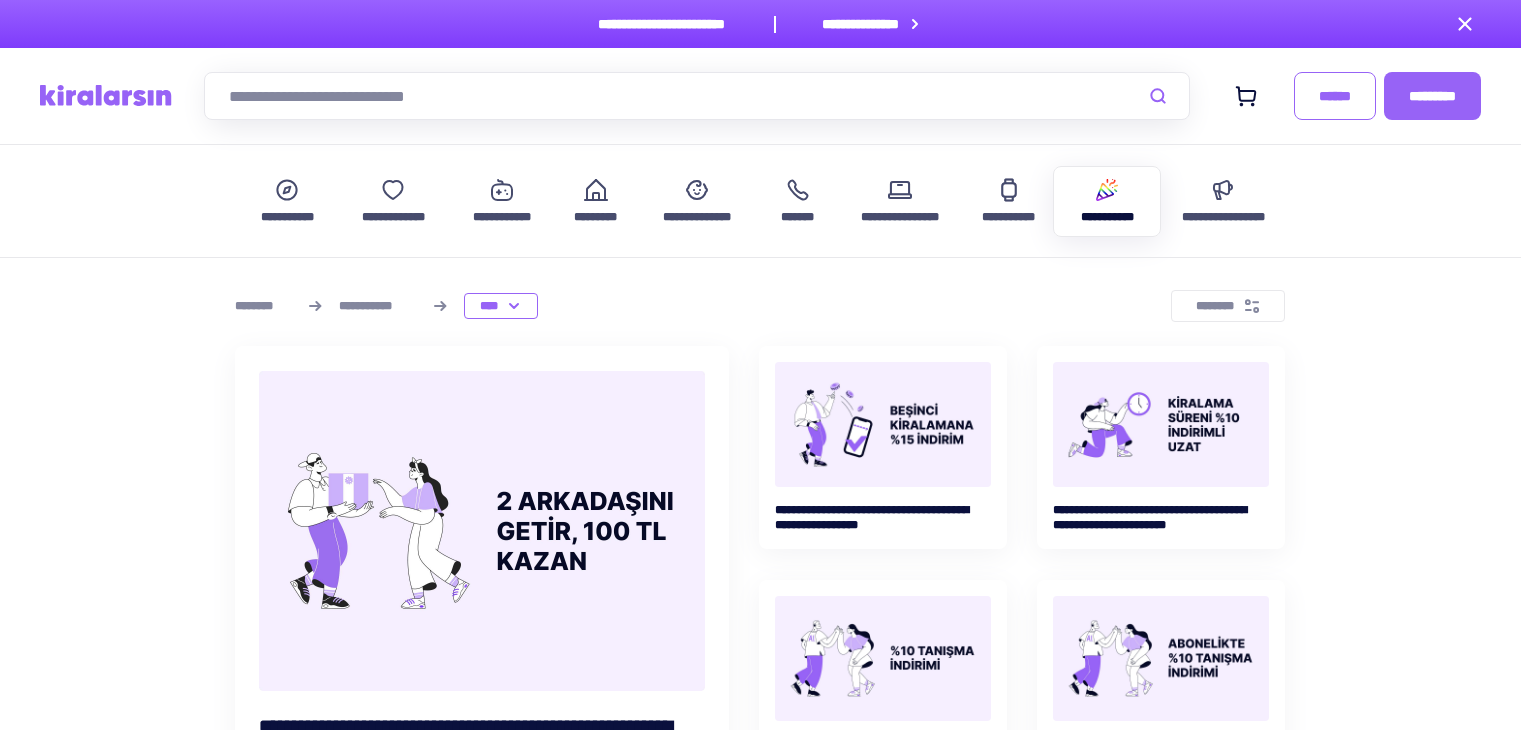 scroll, scrollTop: 5821, scrollLeft: 0, axis: vertical 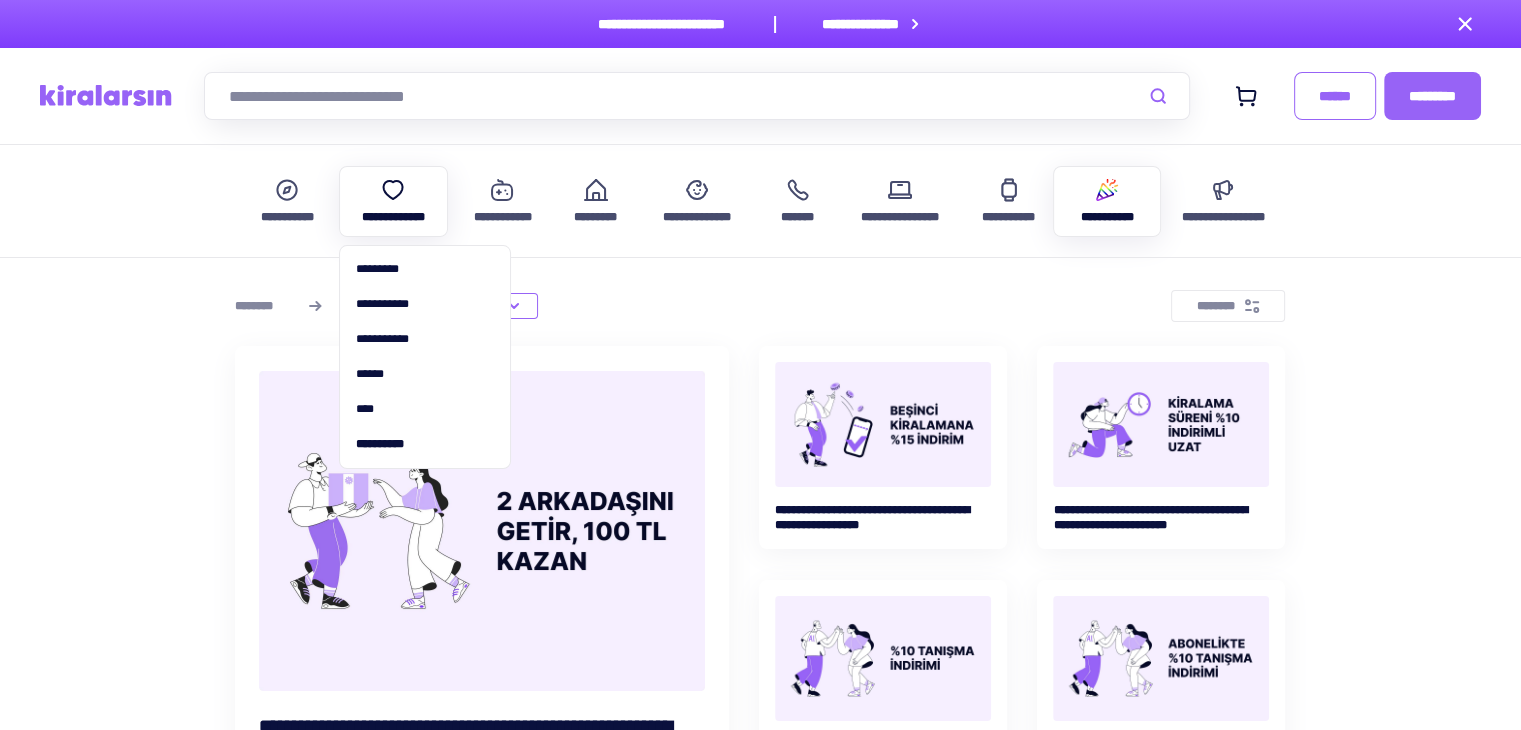 click at bounding box center (393, 190) 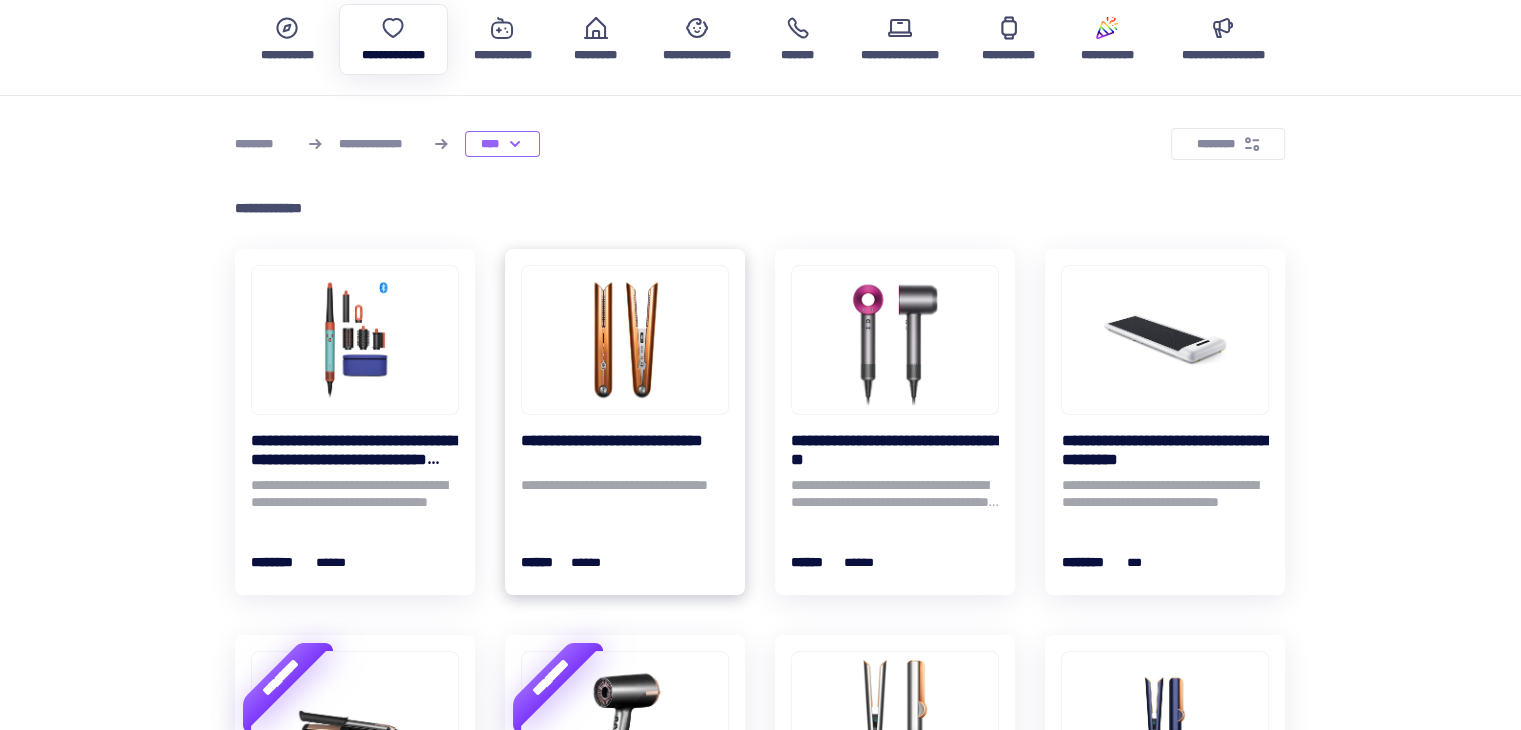 scroll, scrollTop: 200, scrollLeft: 0, axis: vertical 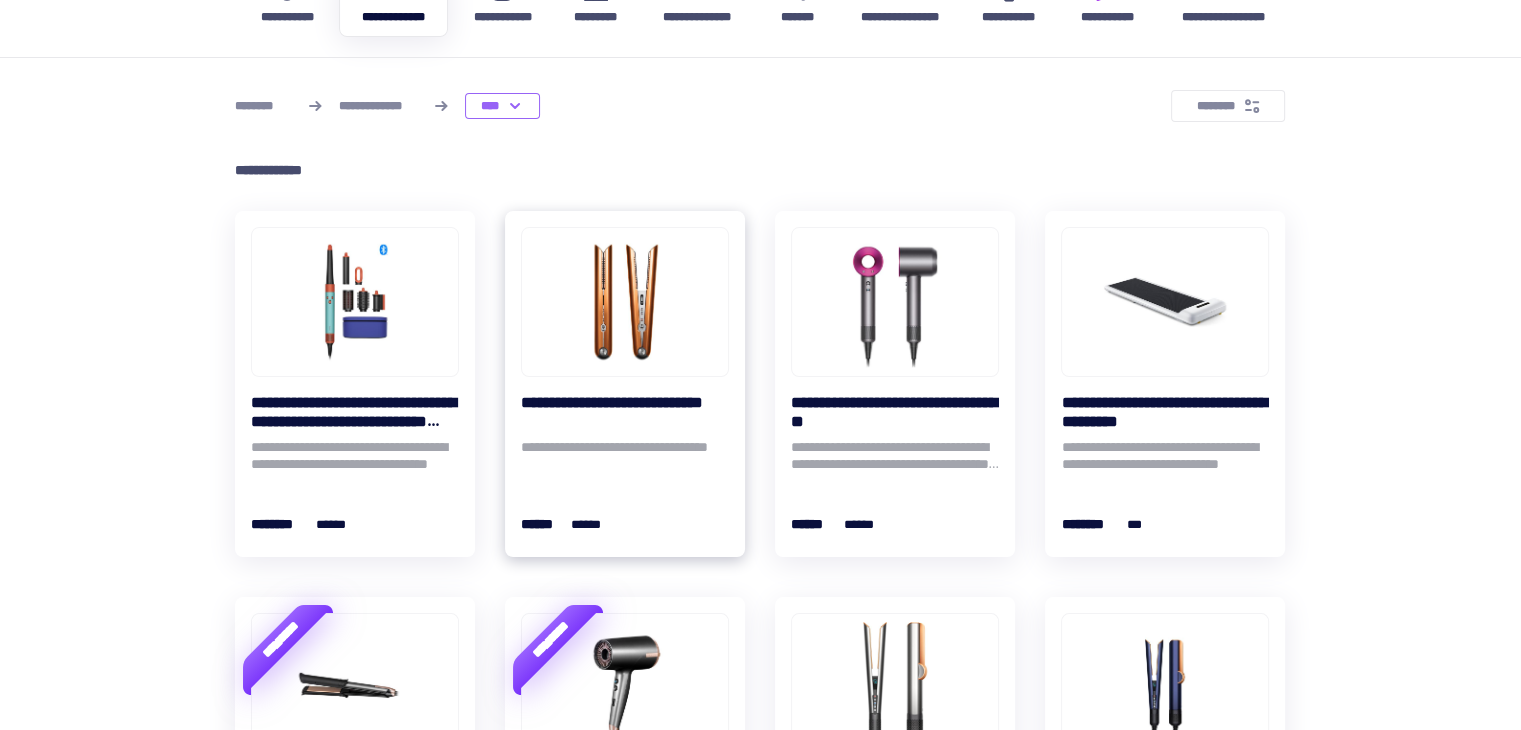 click at bounding box center (625, 302) 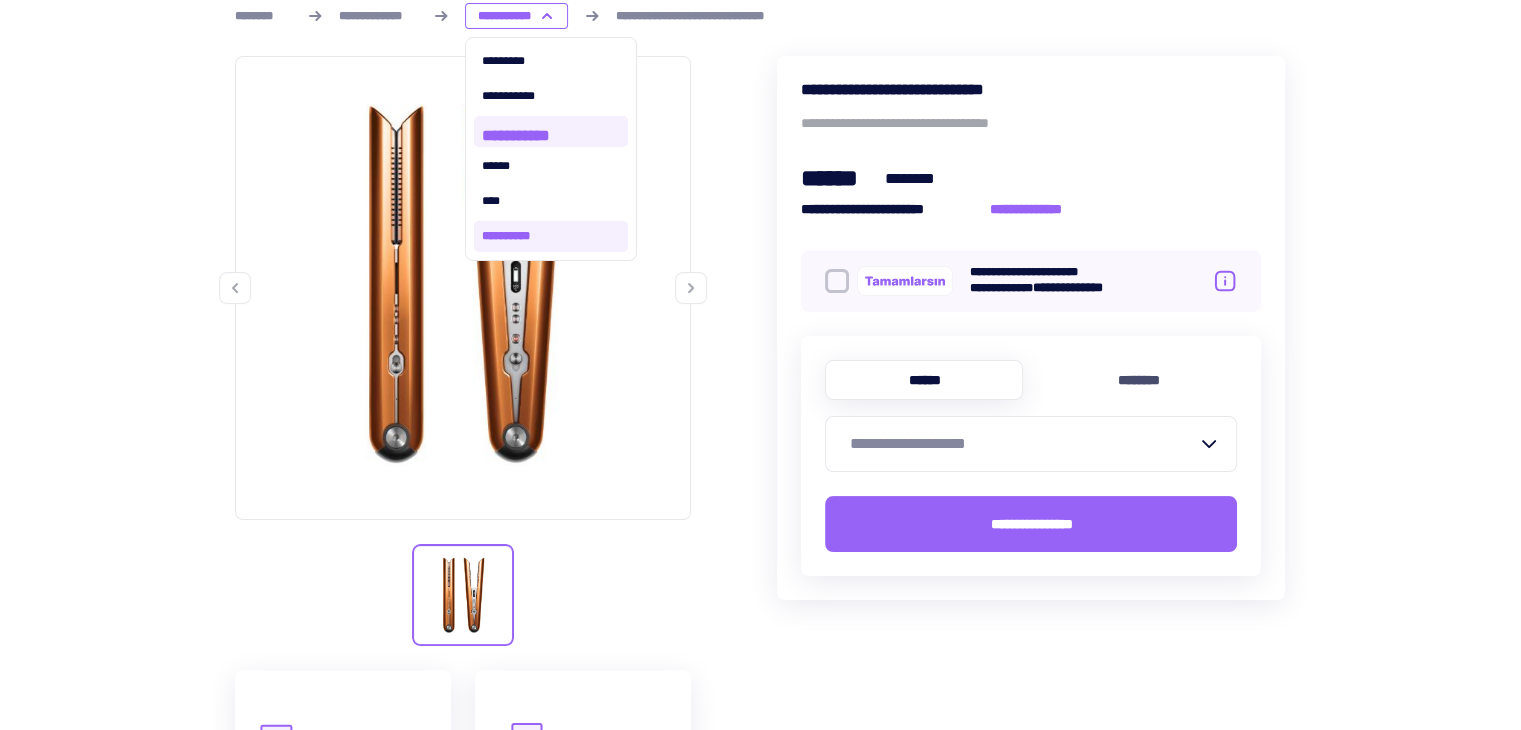 scroll, scrollTop: 300, scrollLeft: 0, axis: vertical 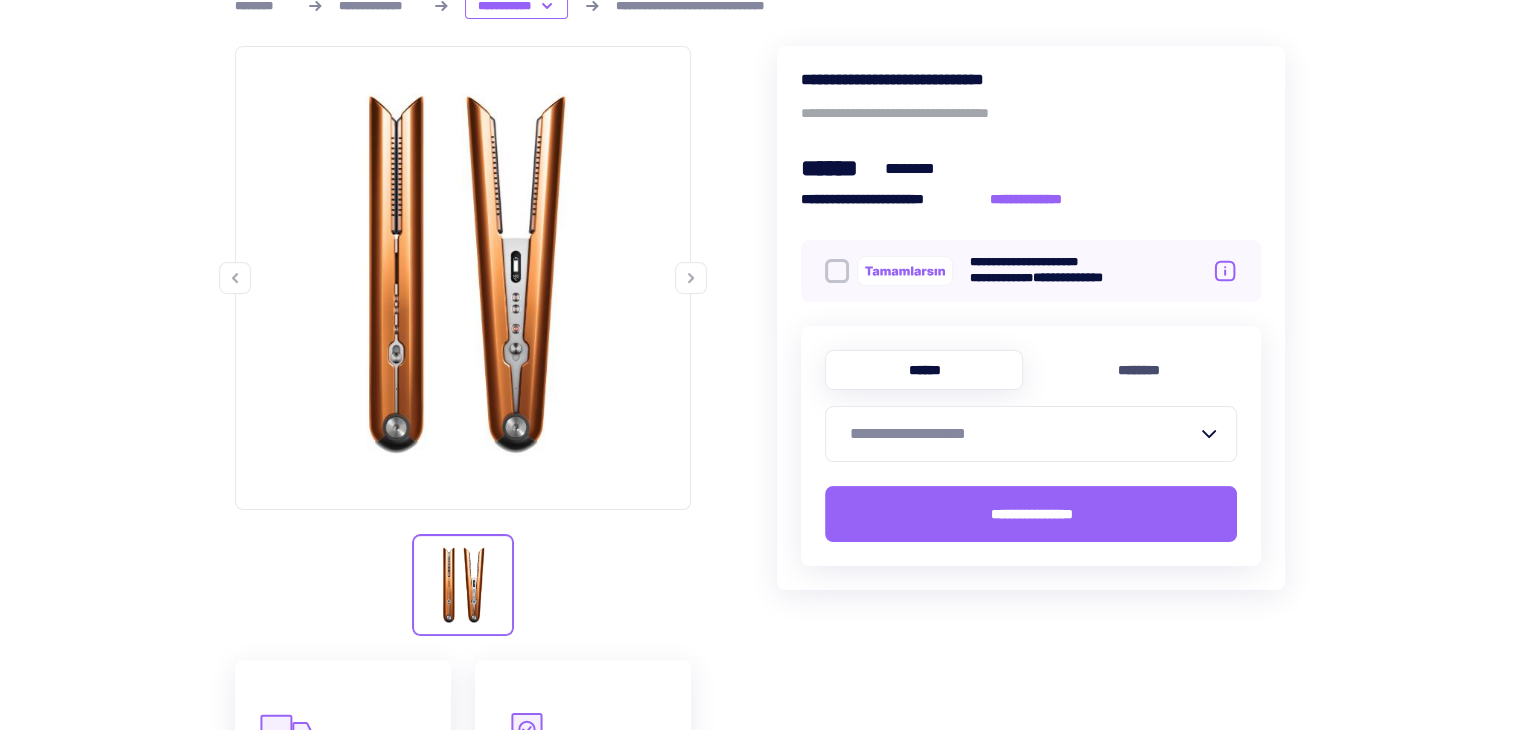 click on "[CREDIT_CARD]" at bounding box center (1019, 434) 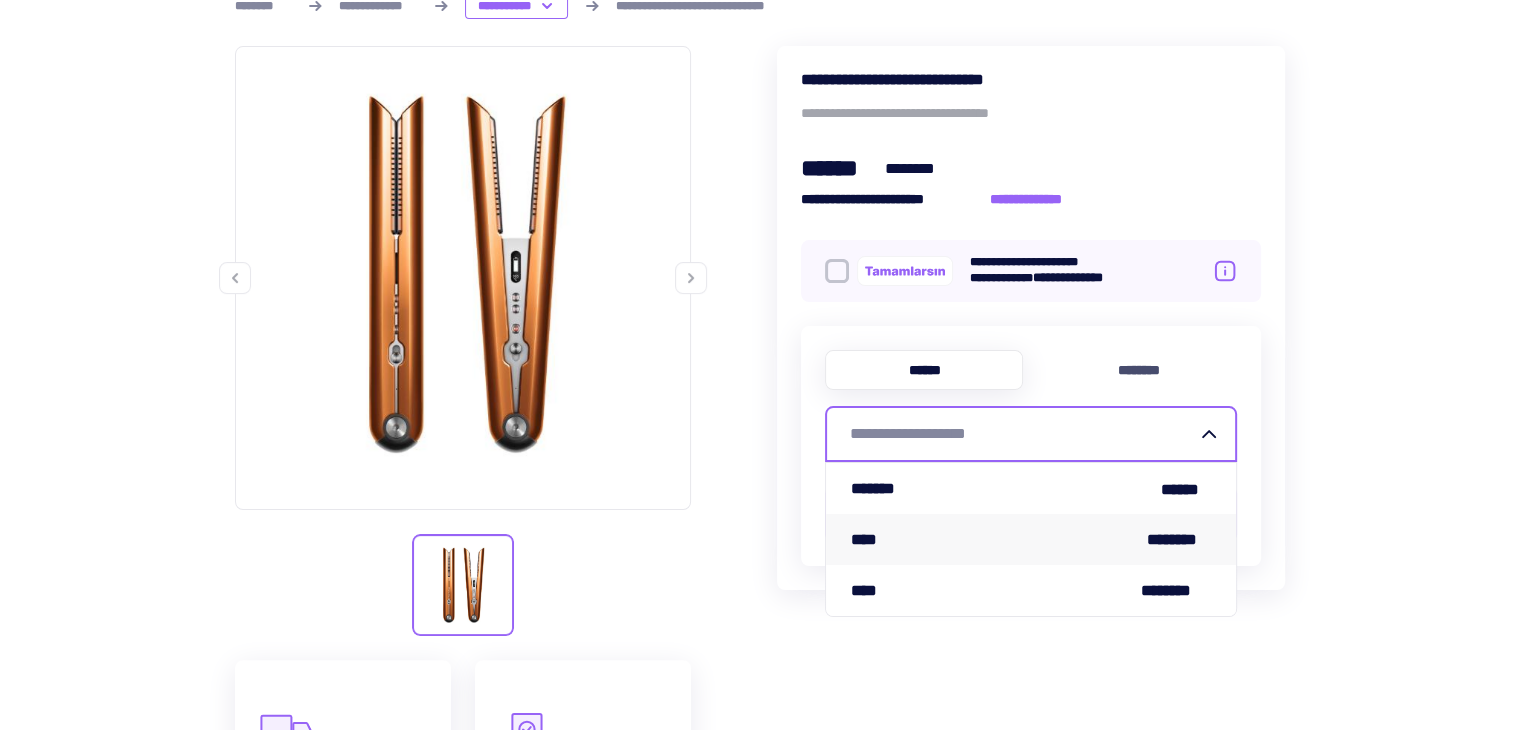 click on "[PASSPORT]" at bounding box center (1031, 539) 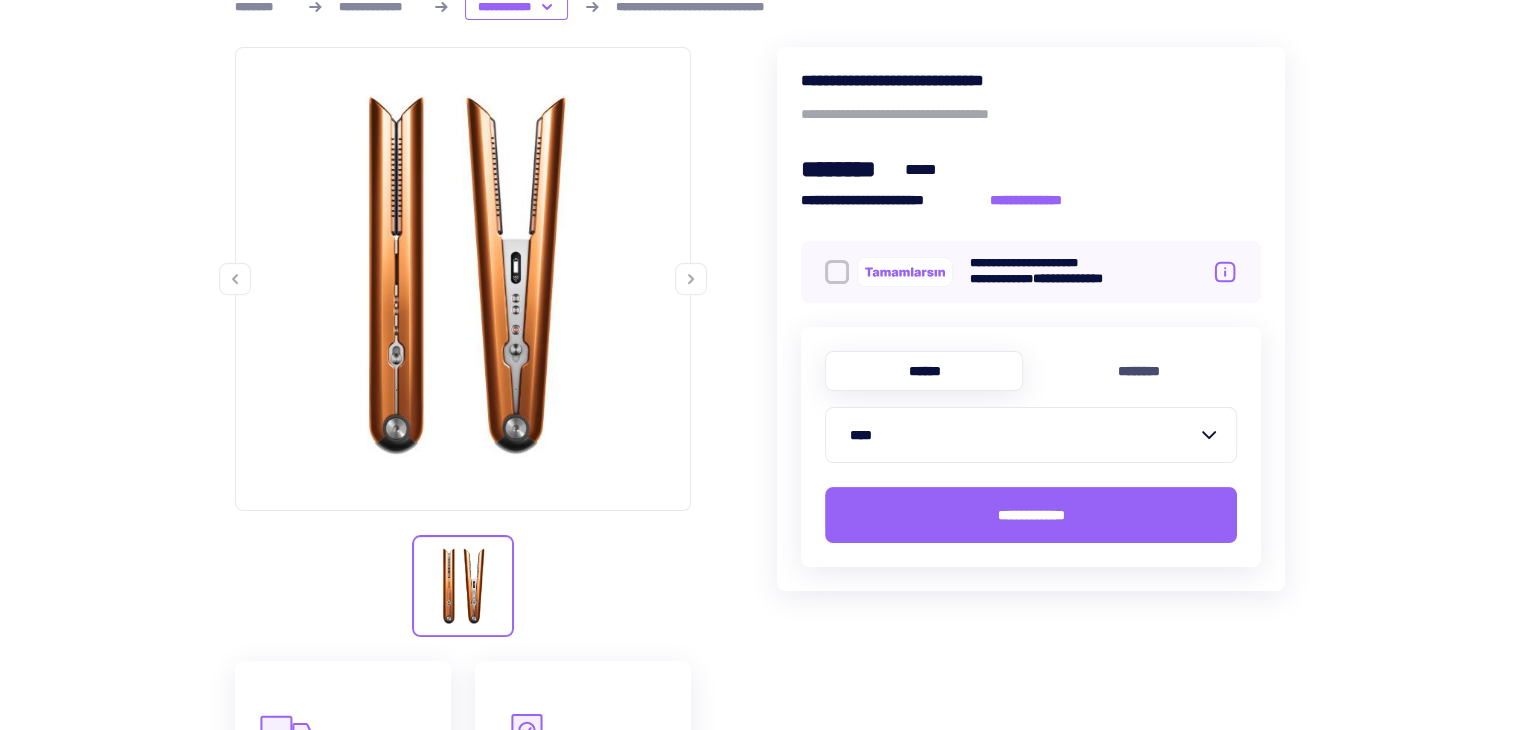 scroll, scrollTop: 300, scrollLeft: 0, axis: vertical 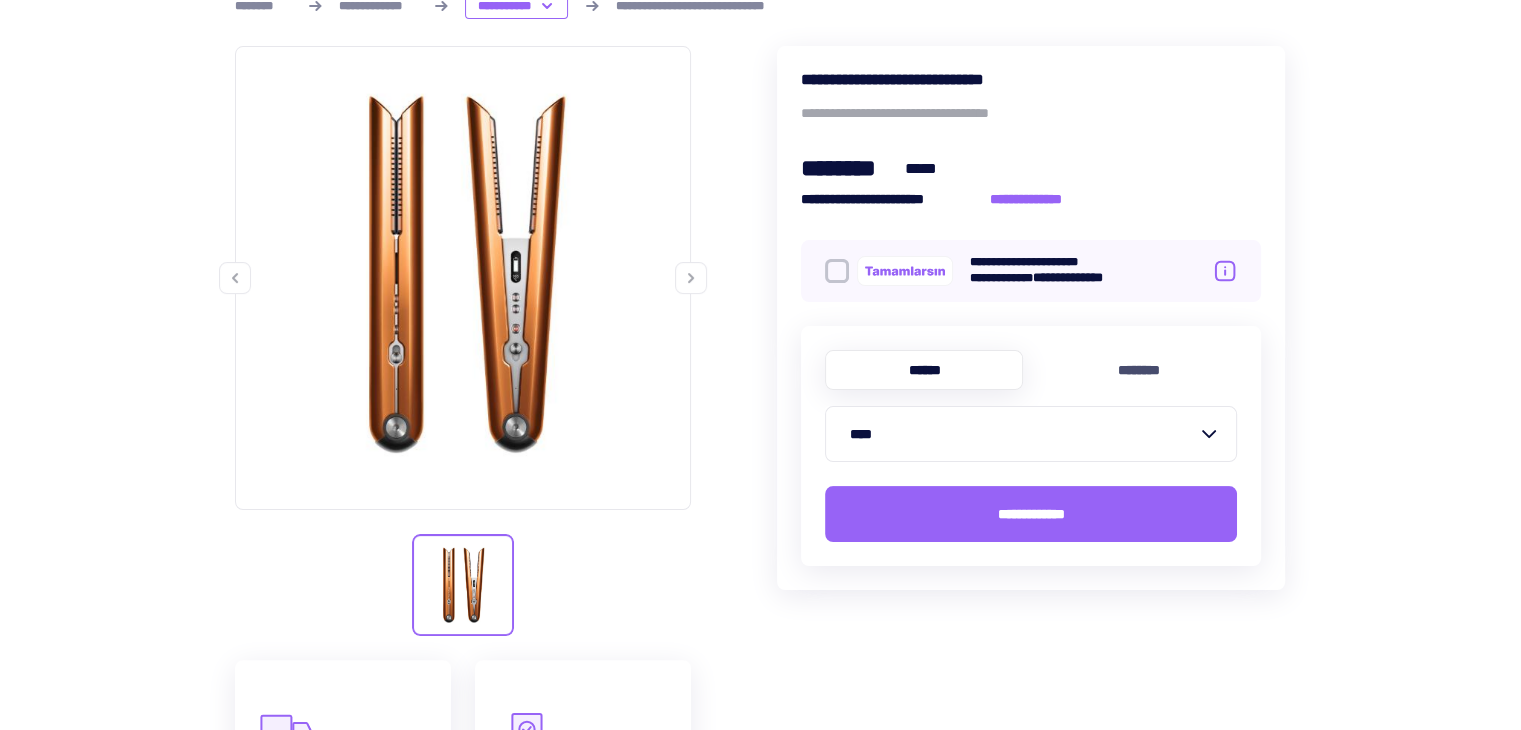 click on "[FIRST]" at bounding box center [1019, 434] 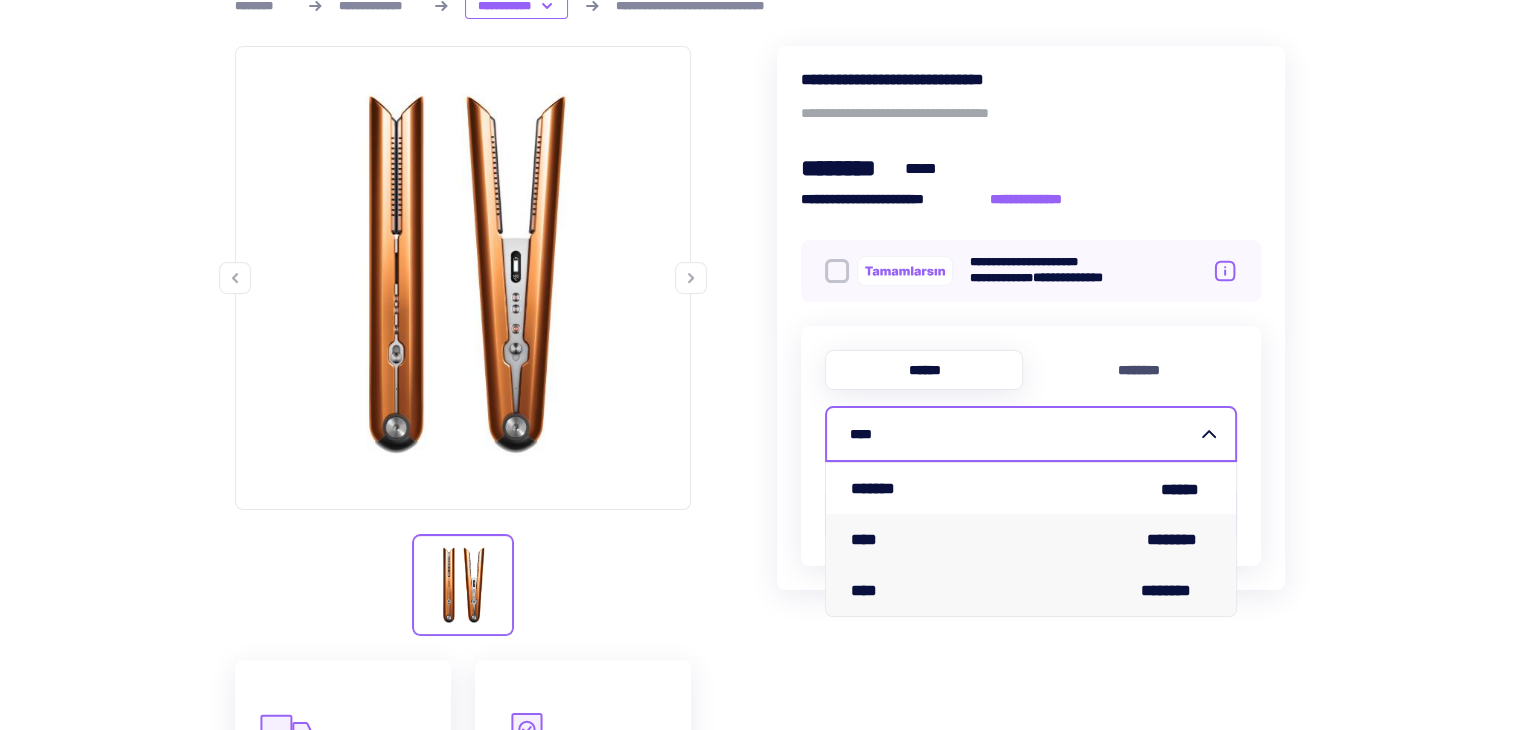 click on "[PASSPORT]" at bounding box center [1031, 590] 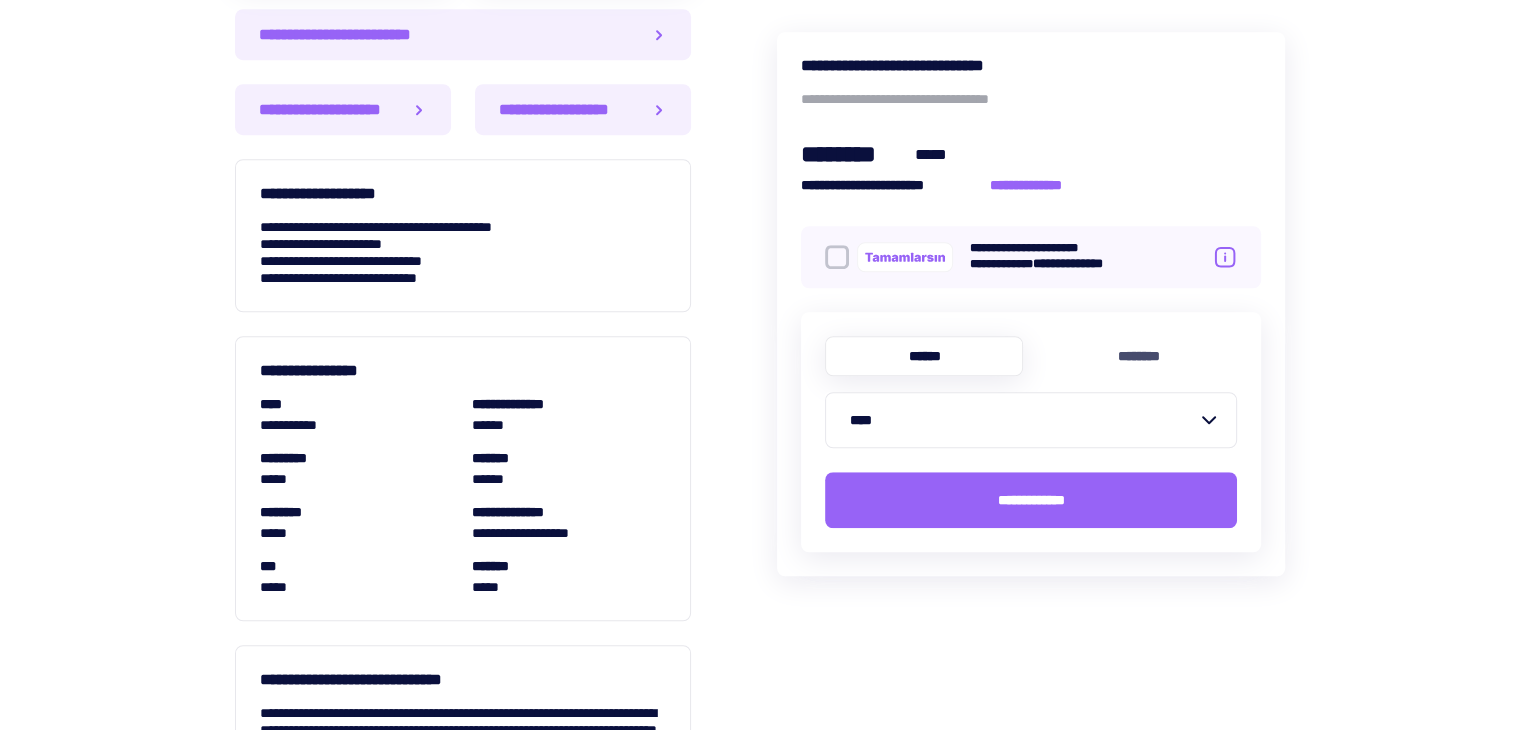 scroll, scrollTop: 1500, scrollLeft: 0, axis: vertical 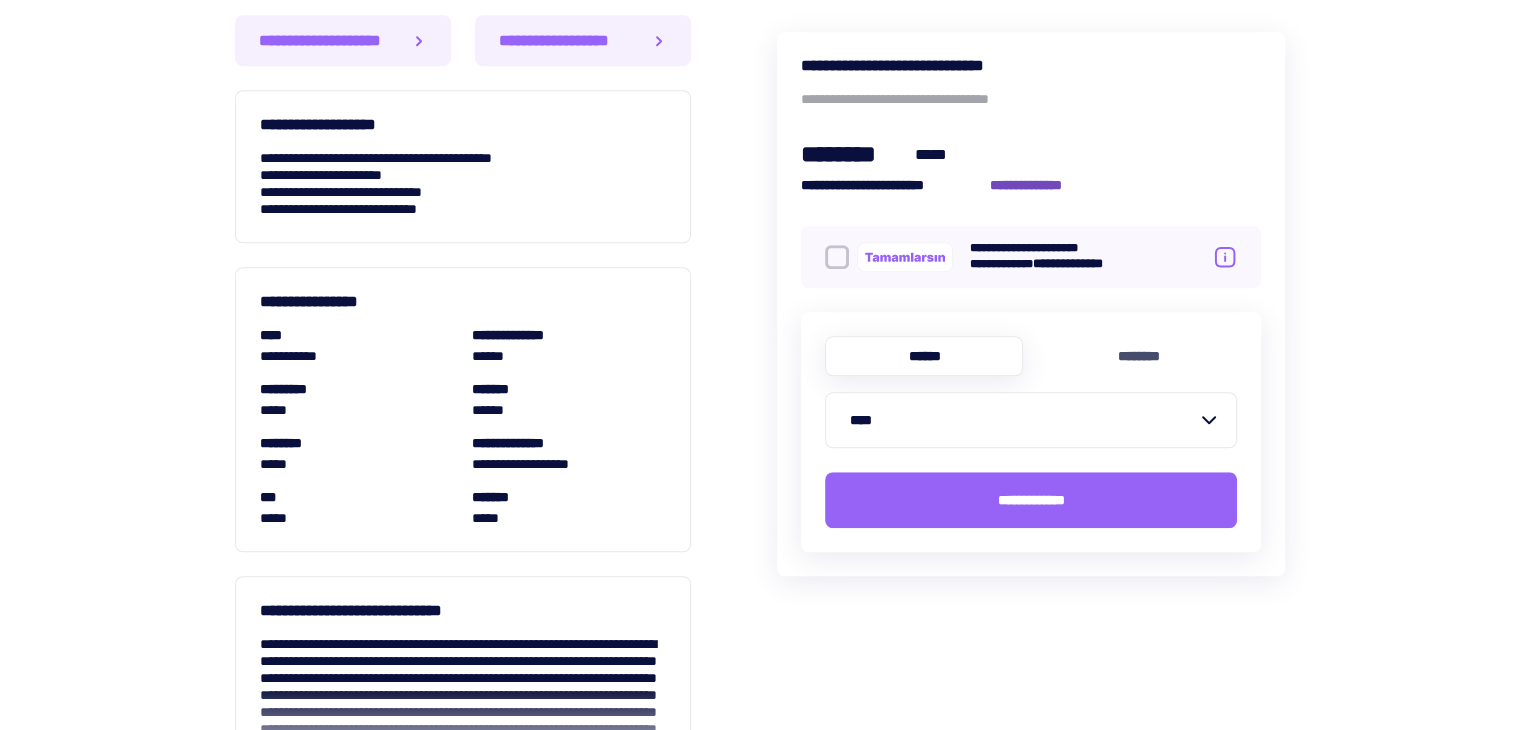 click on "[DRIVER_LICENSE]" at bounding box center (1037, 185) 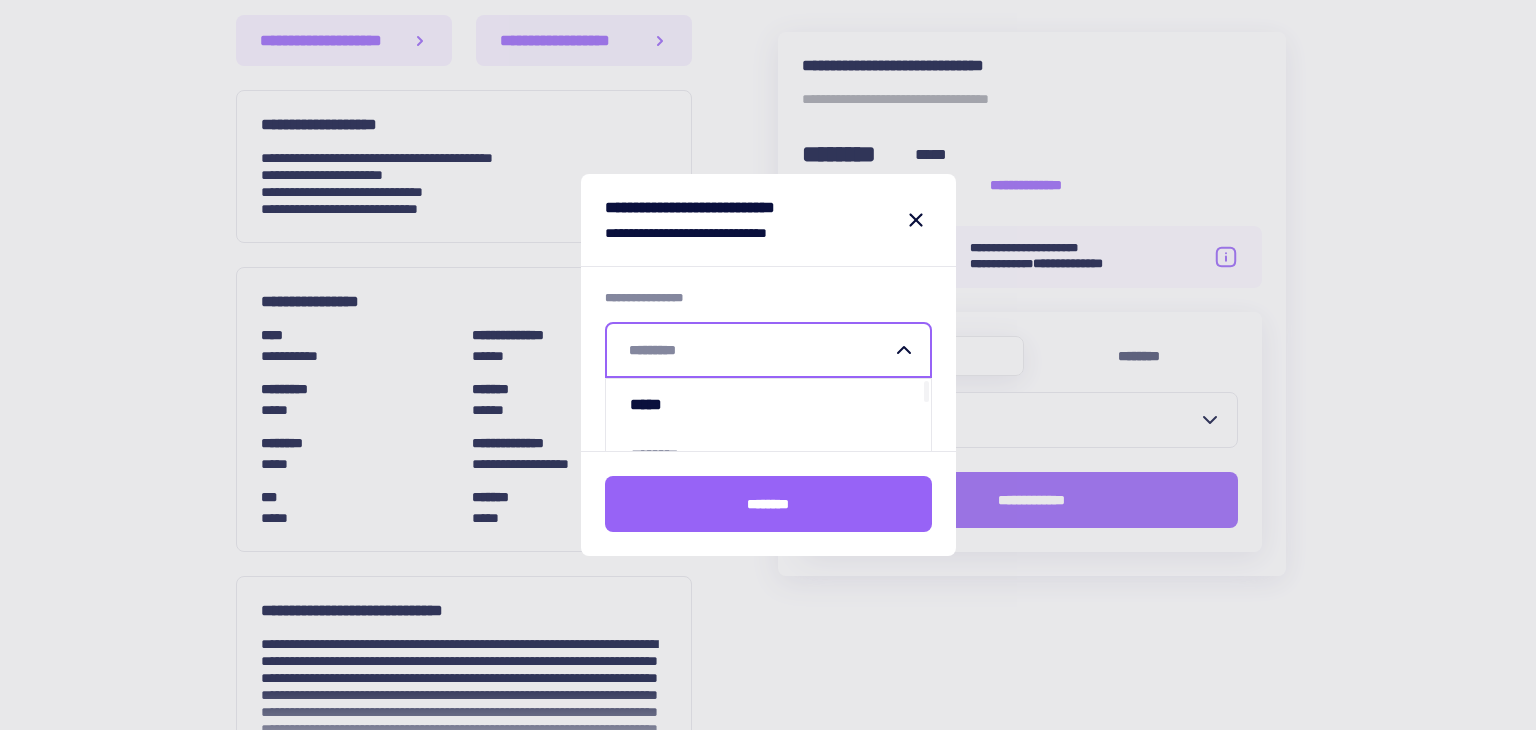 click at bounding box center [756, 350] 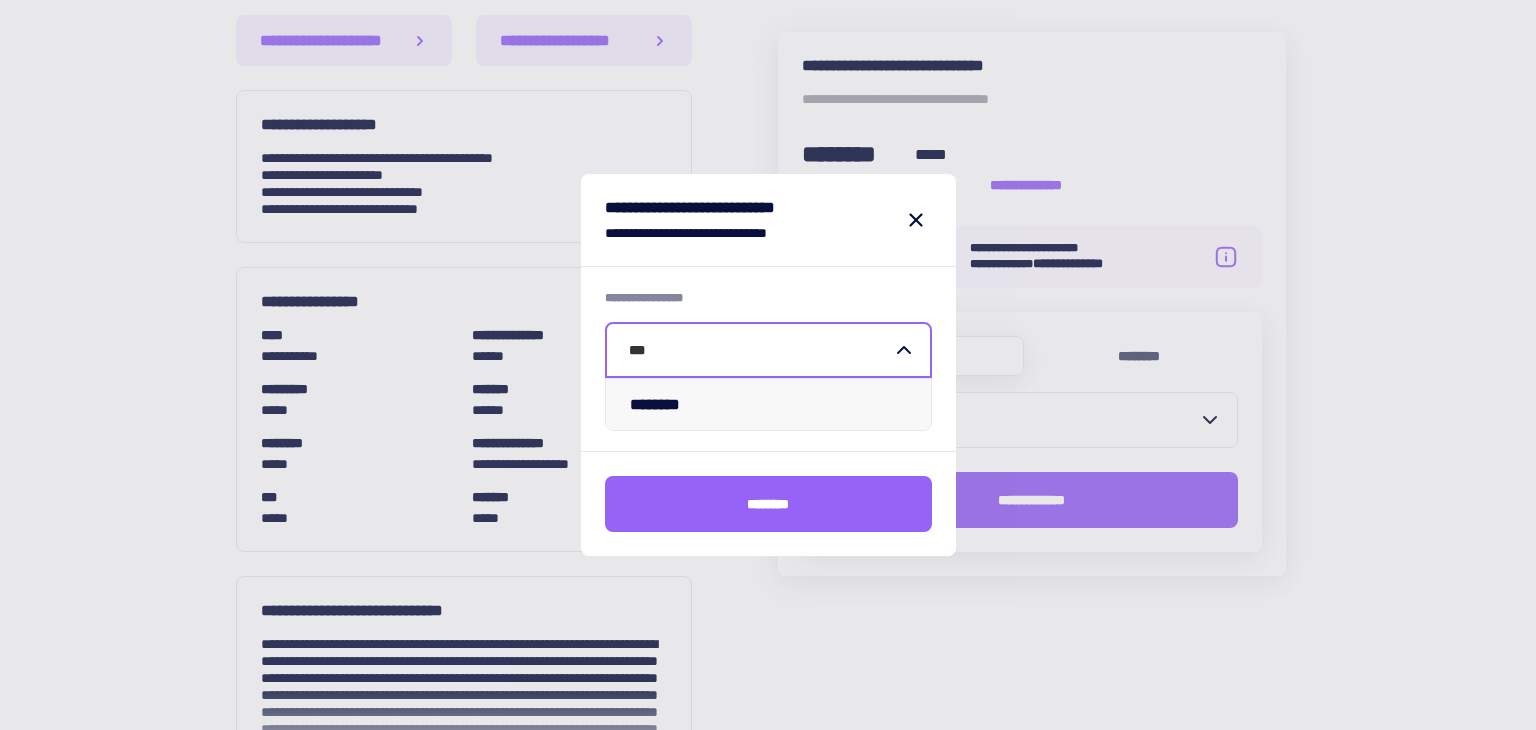 click on "[ADDRESS]" at bounding box center (661, 404) 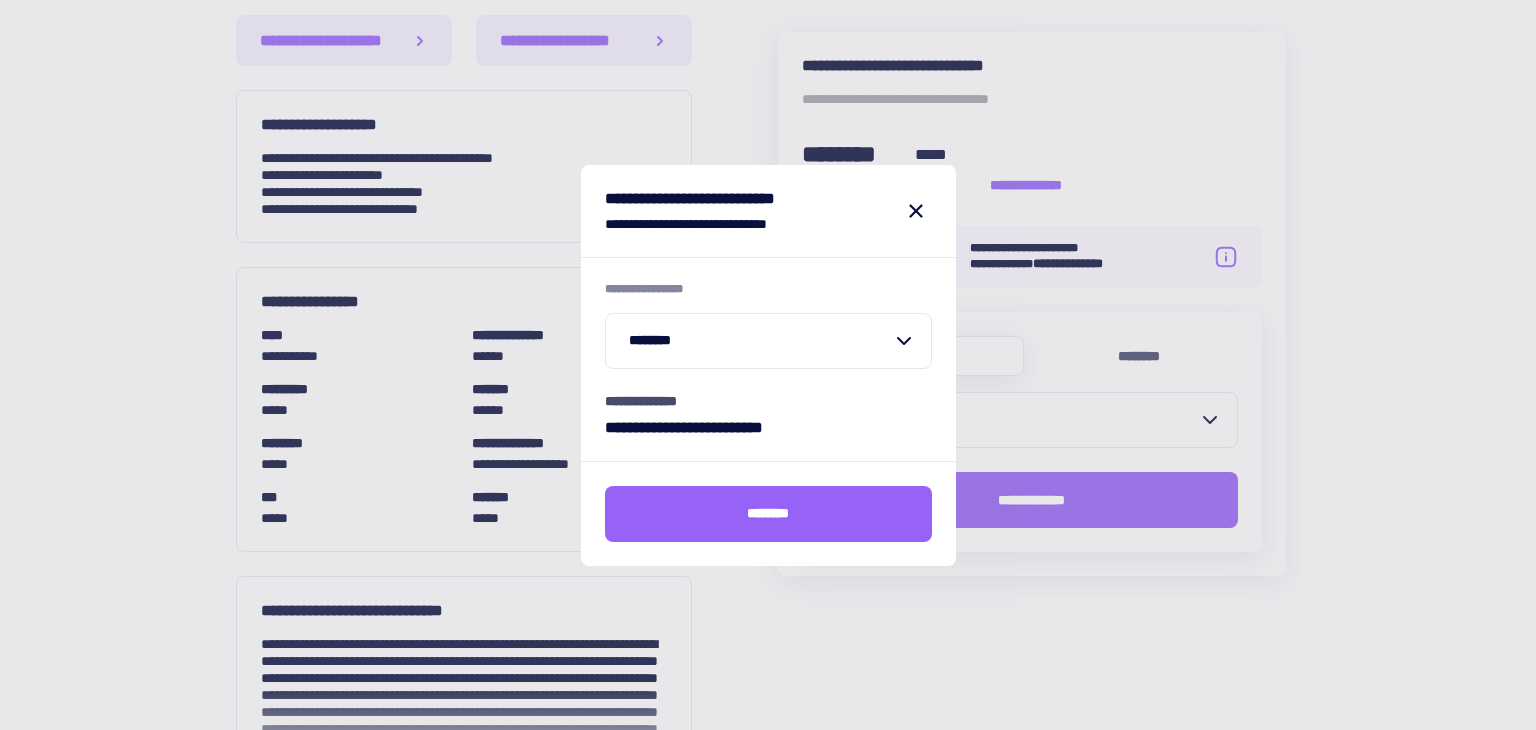 click at bounding box center [916, 211] 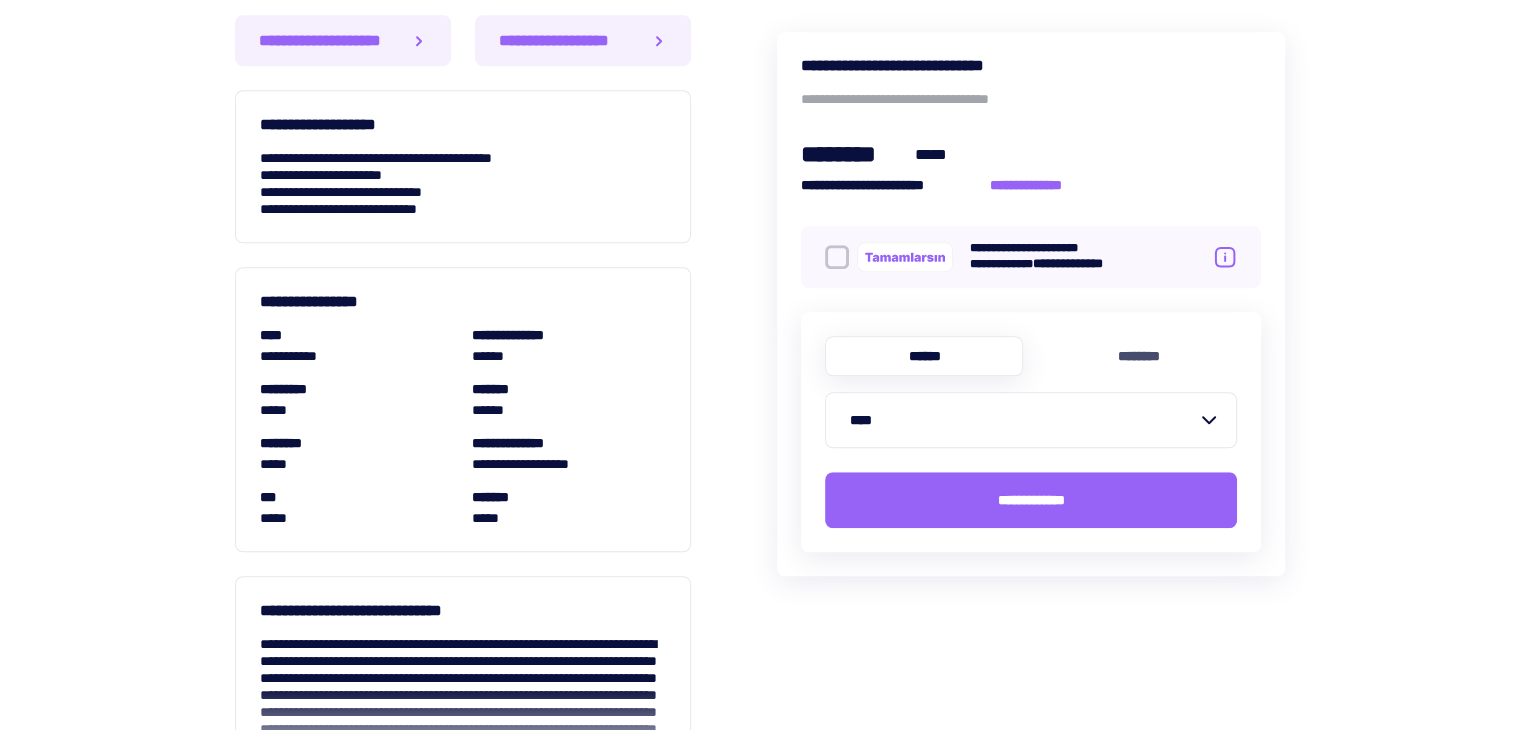 scroll, scrollTop: 861, scrollLeft: 0, axis: vertical 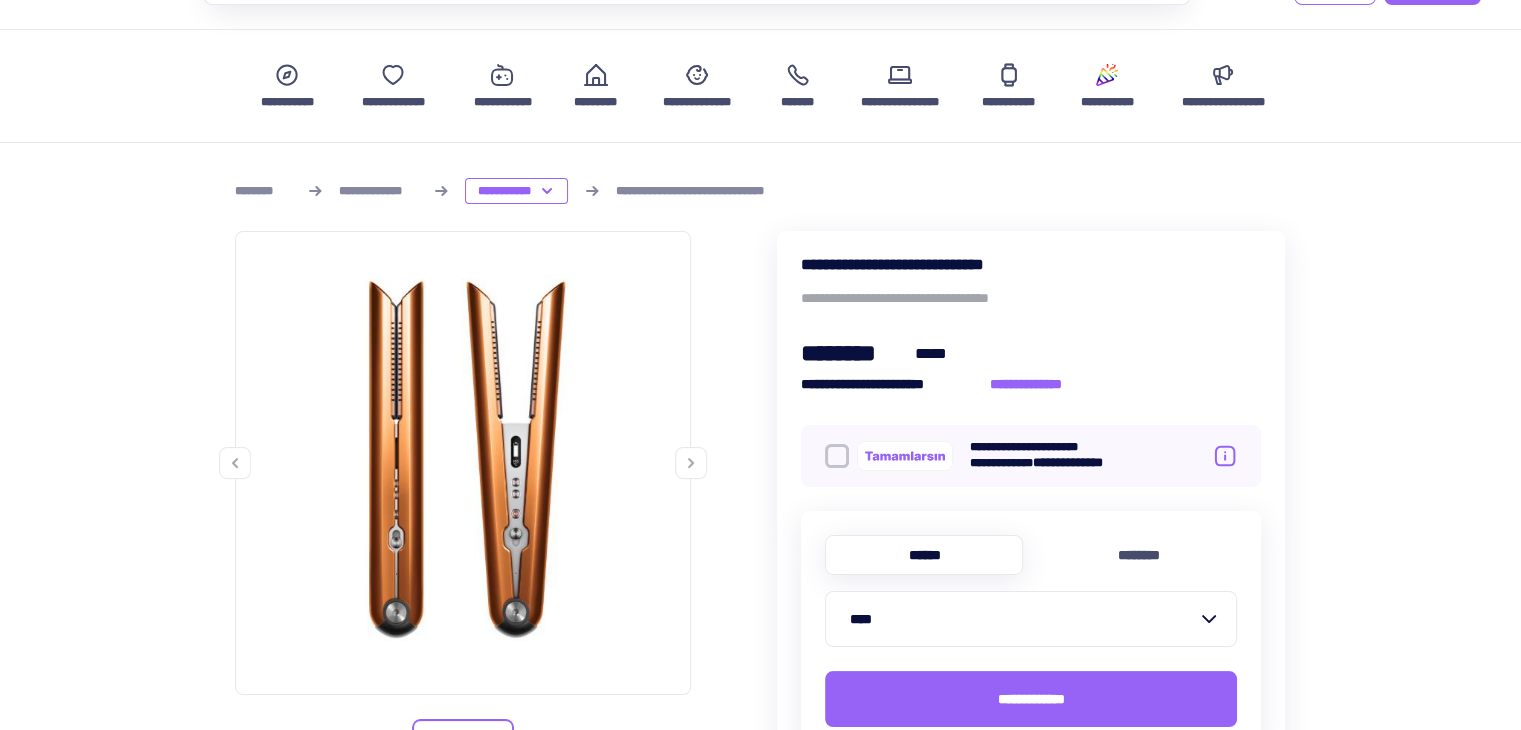 click at bounding box center (691, 463) 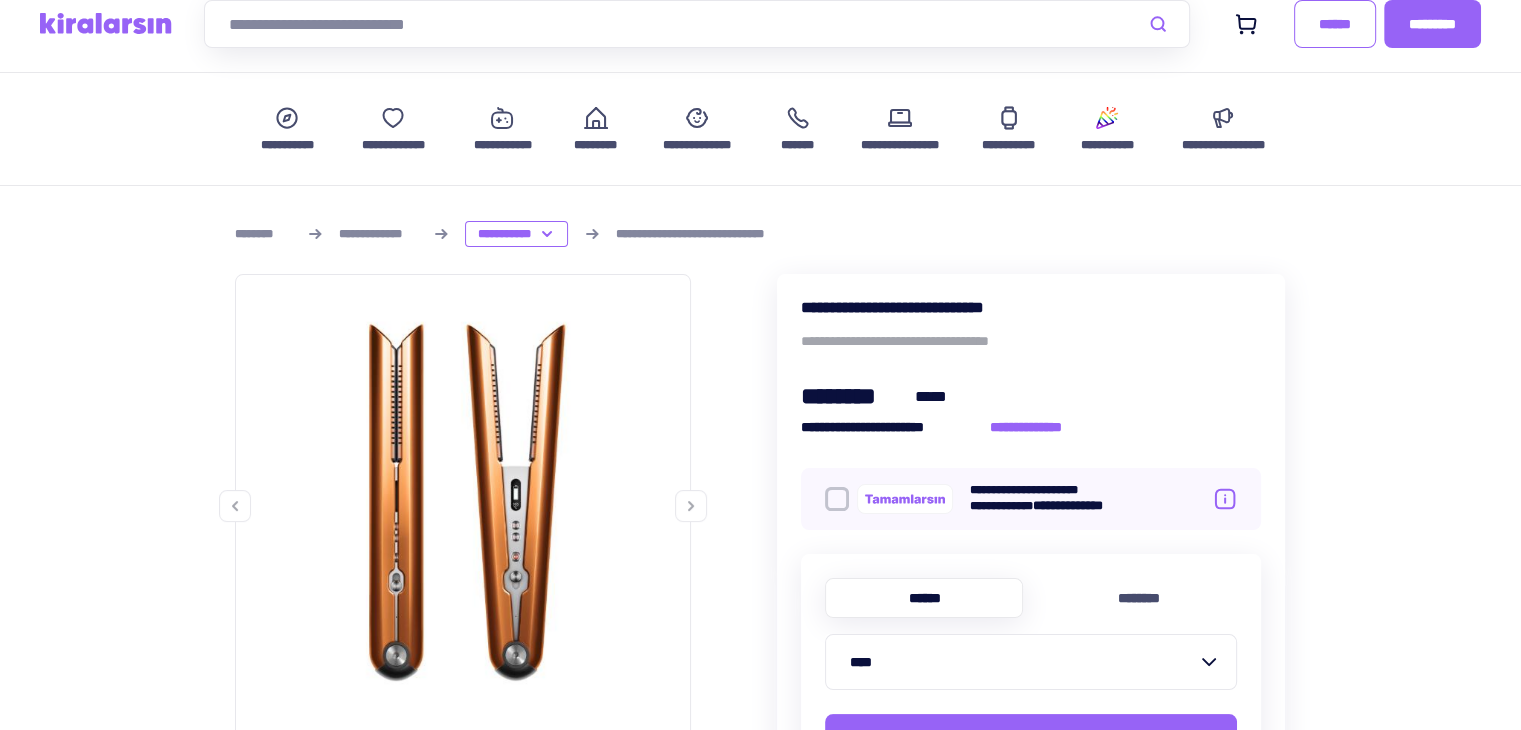 scroll, scrollTop: 200, scrollLeft: 0, axis: vertical 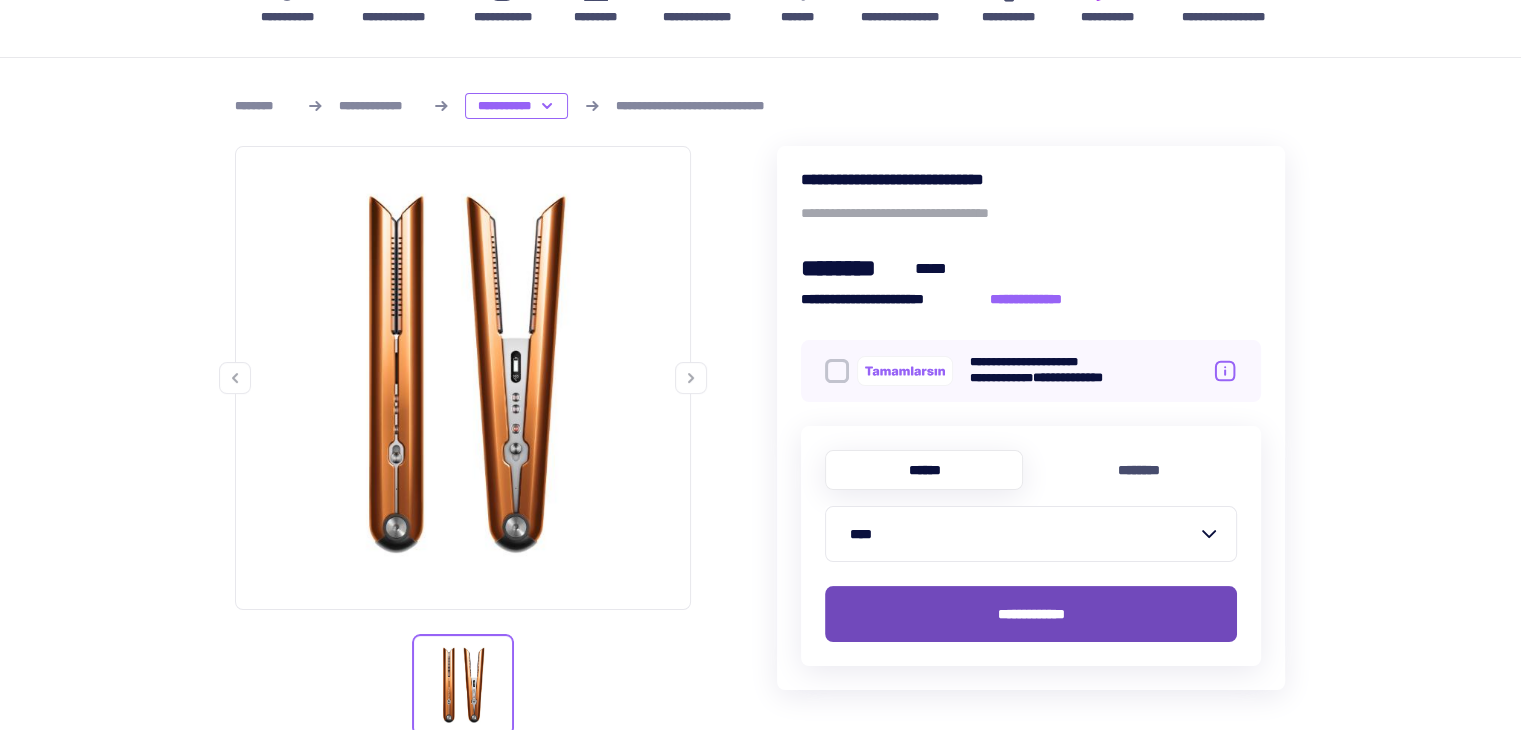 click on "[EMAIL]" at bounding box center [1031, 614] 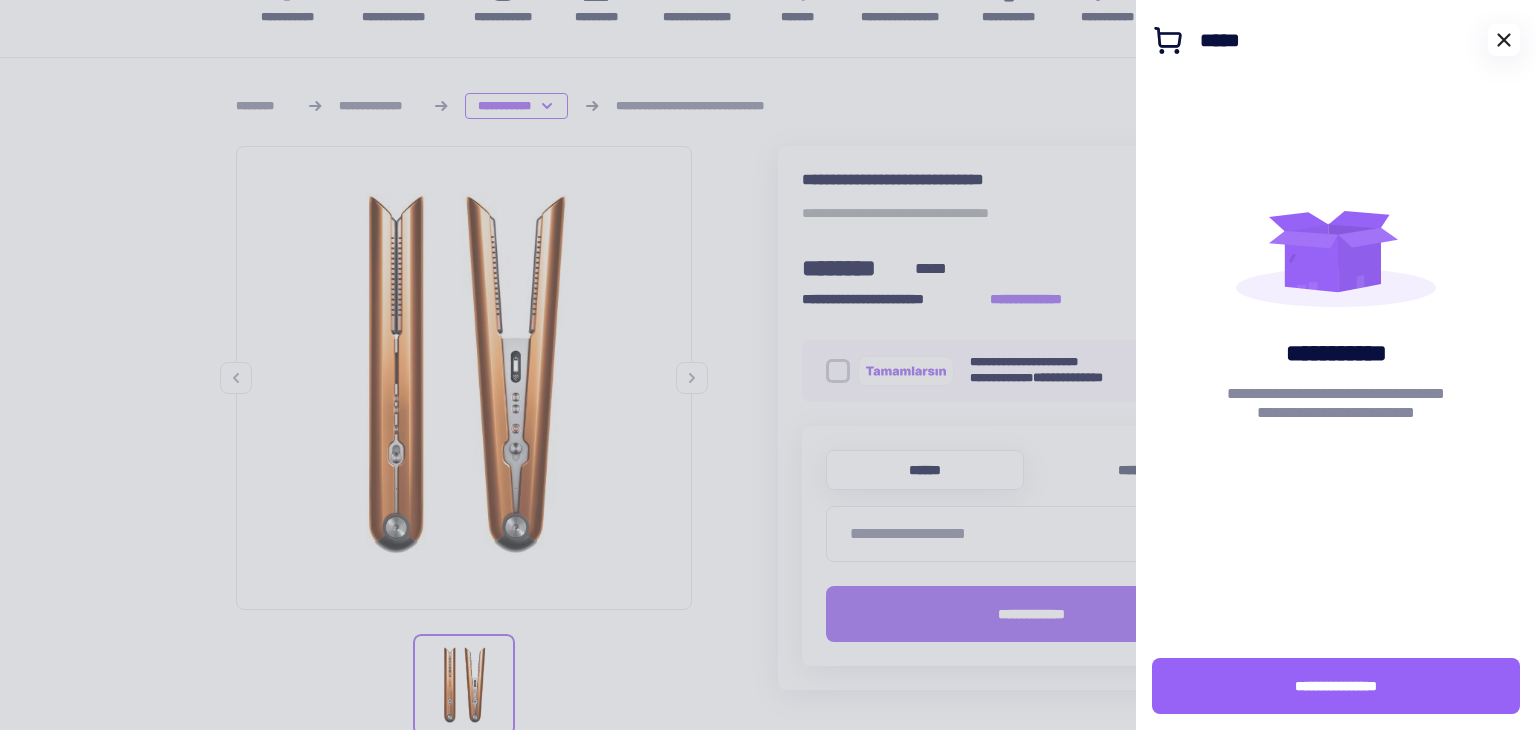 click at bounding box center [1504, 40] 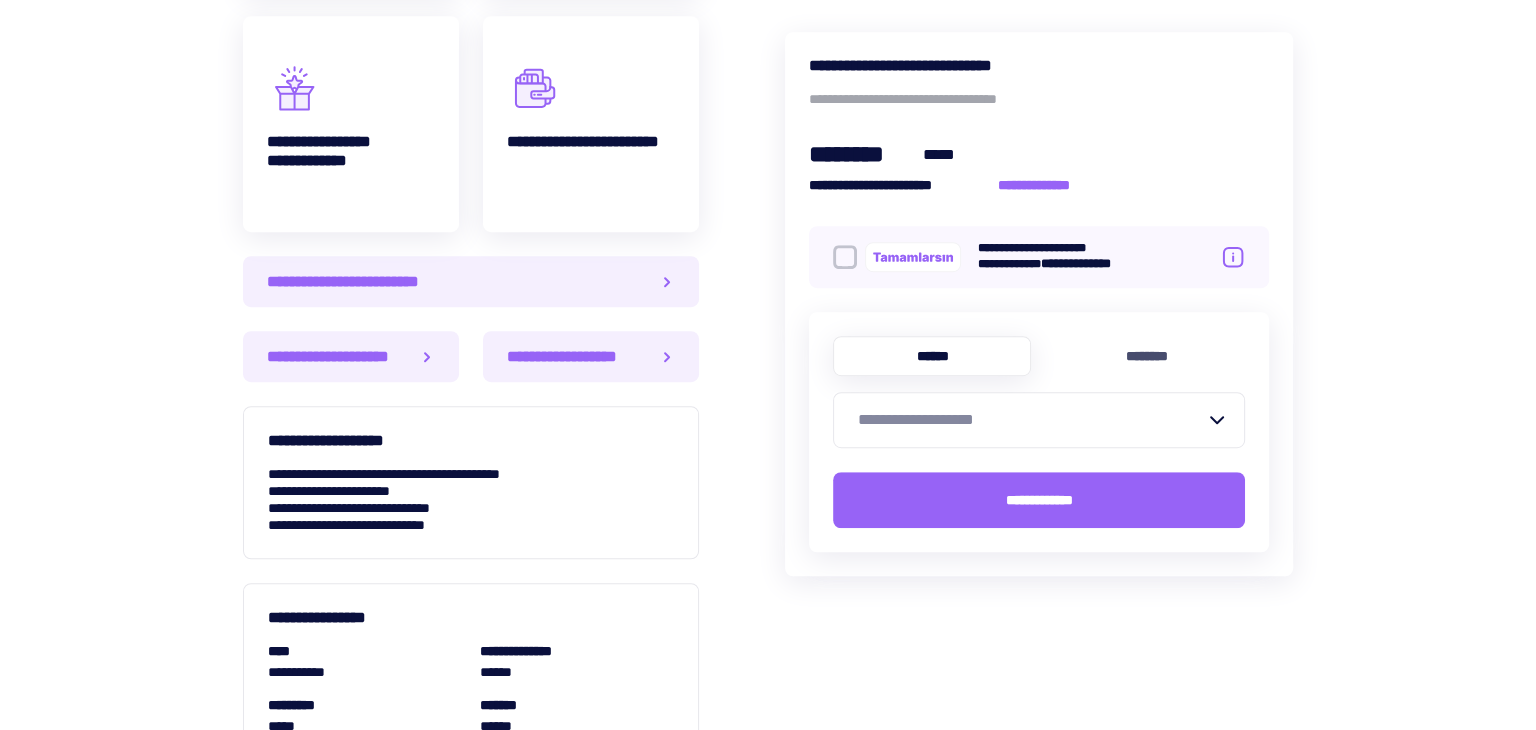 scroll, scrollTop: 1200, scrollLeft: 0, axis: vertical 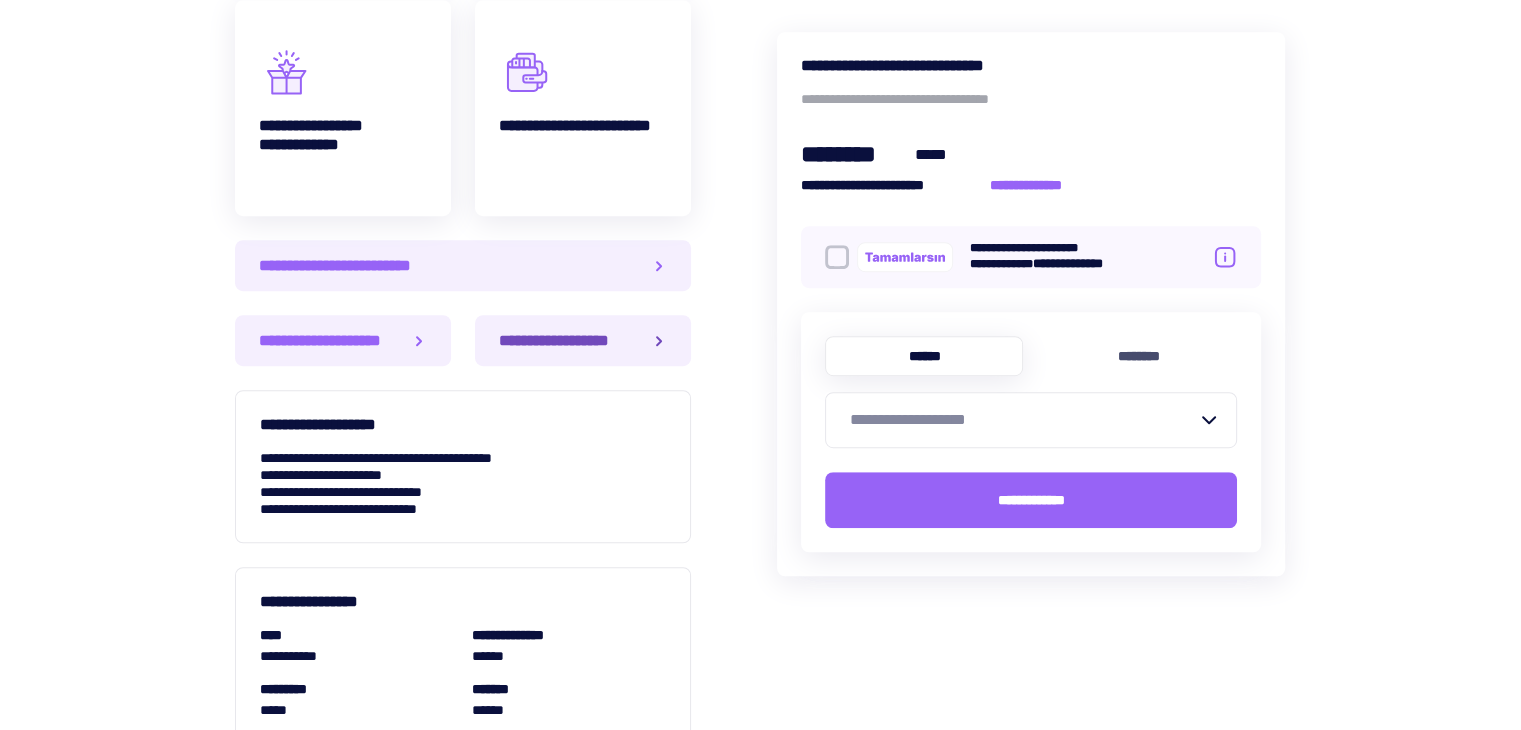 click on "[LAST]" at bounding box center (562, 340) 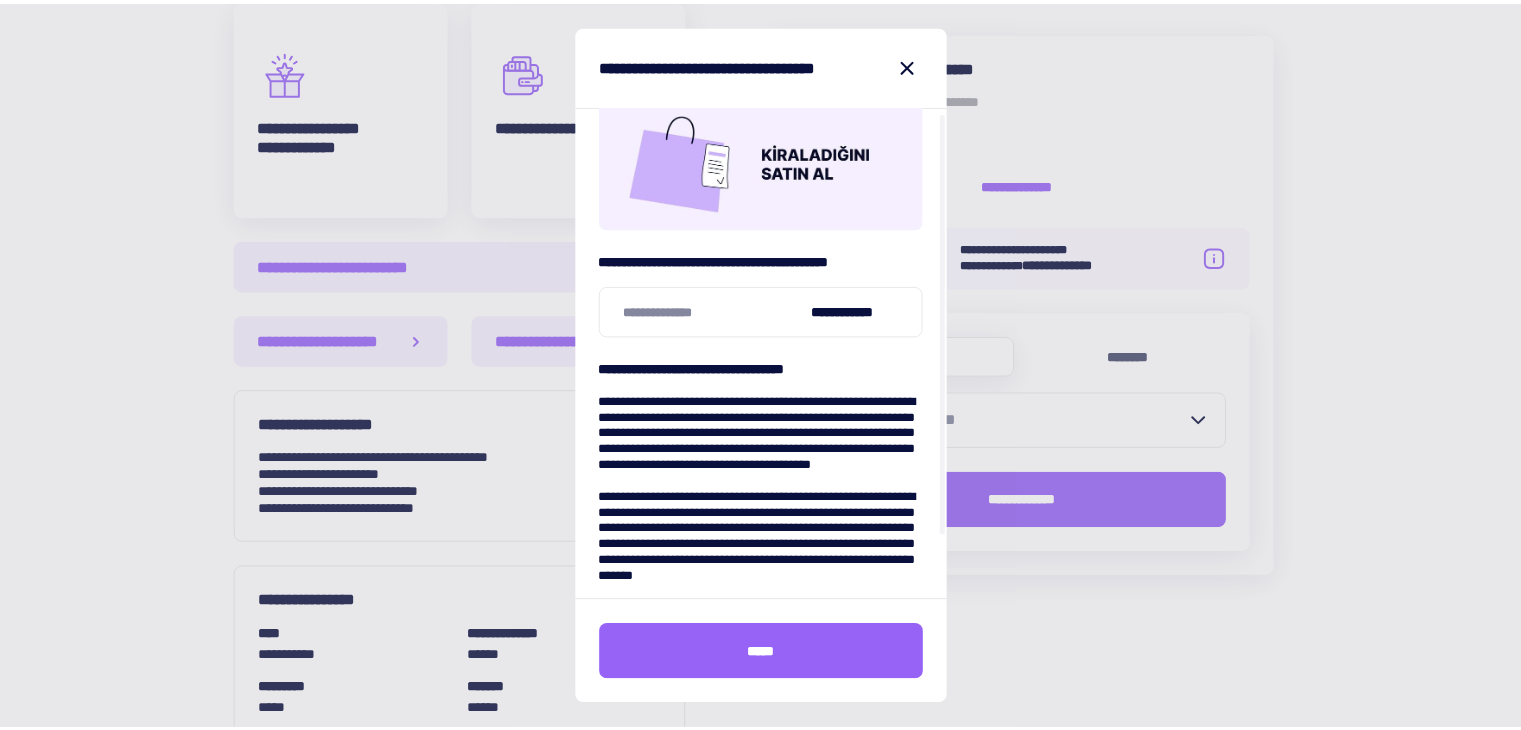 scroll, scrollTop: 75, scrollLeft: 0, axis: vertical 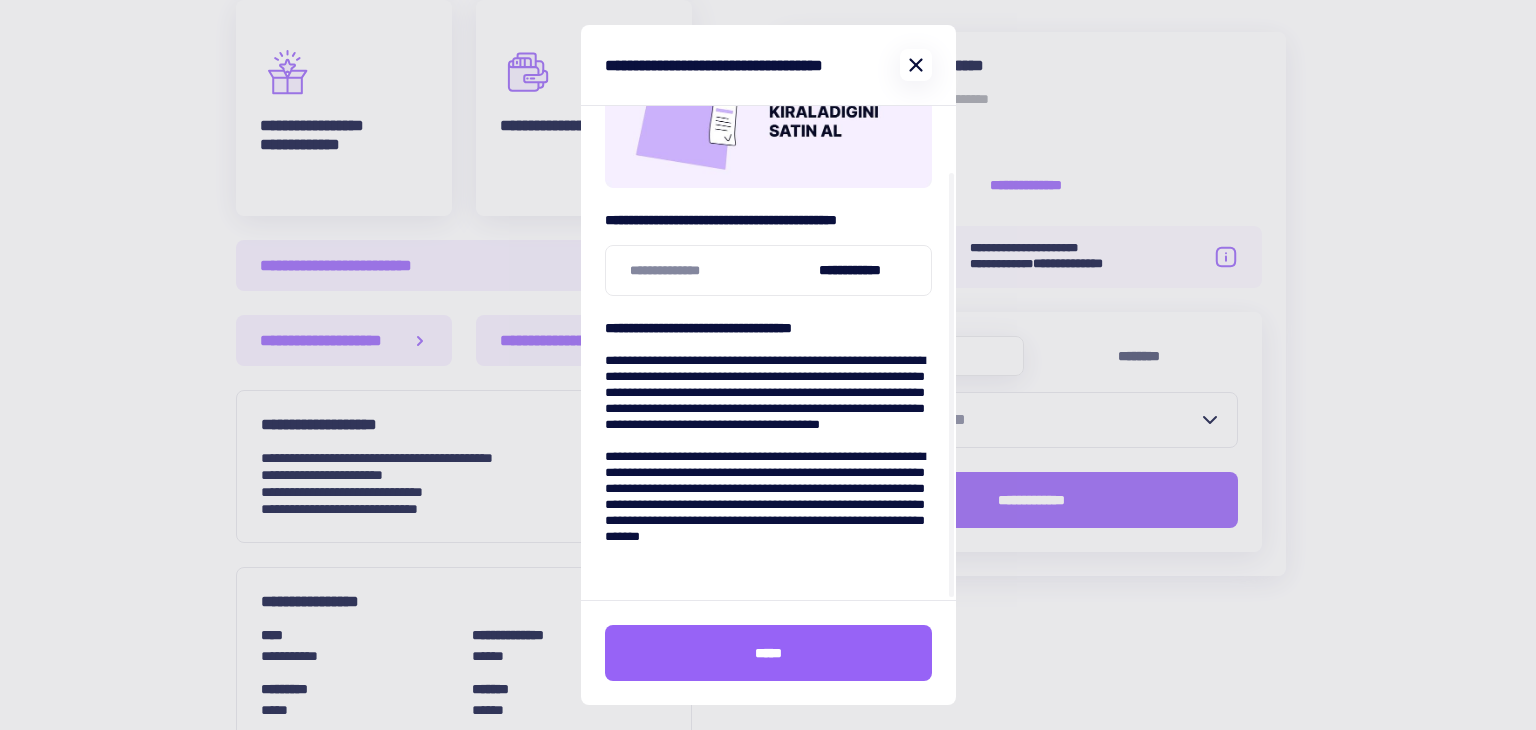 click at bounding box center (916, 65) 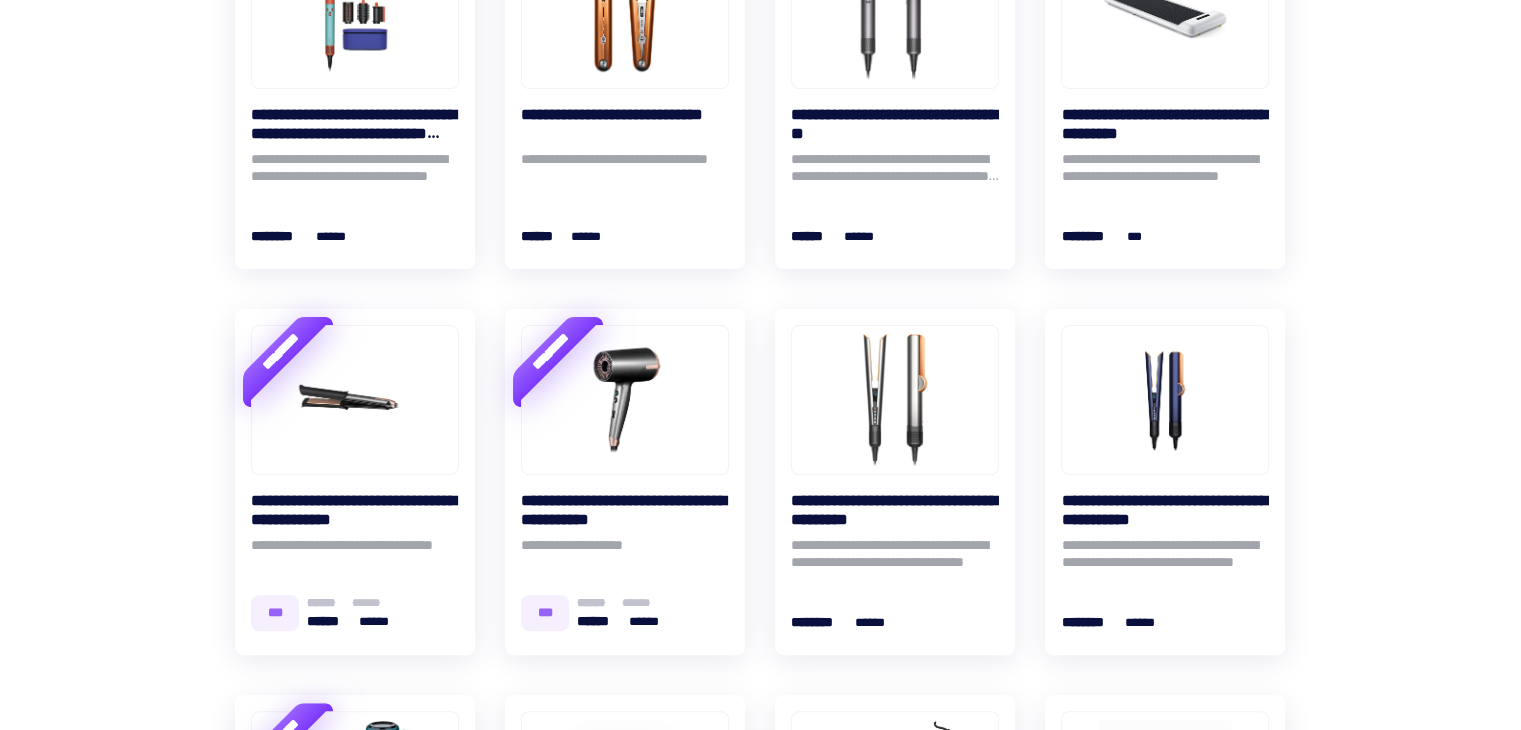 scroll, scrollTop: 500, scrollLeft: 0, axis: vertical 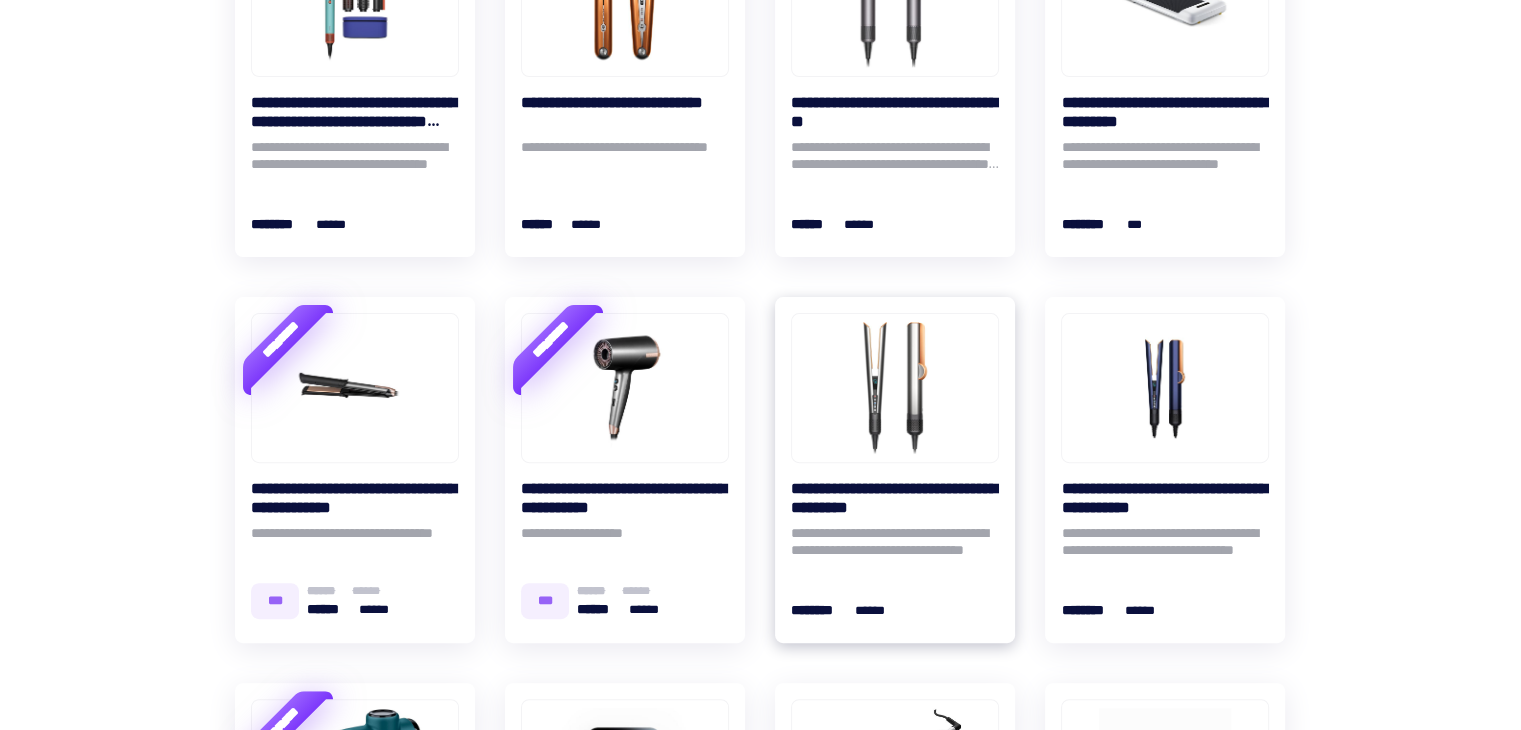 click at bounding box center [895, 388] 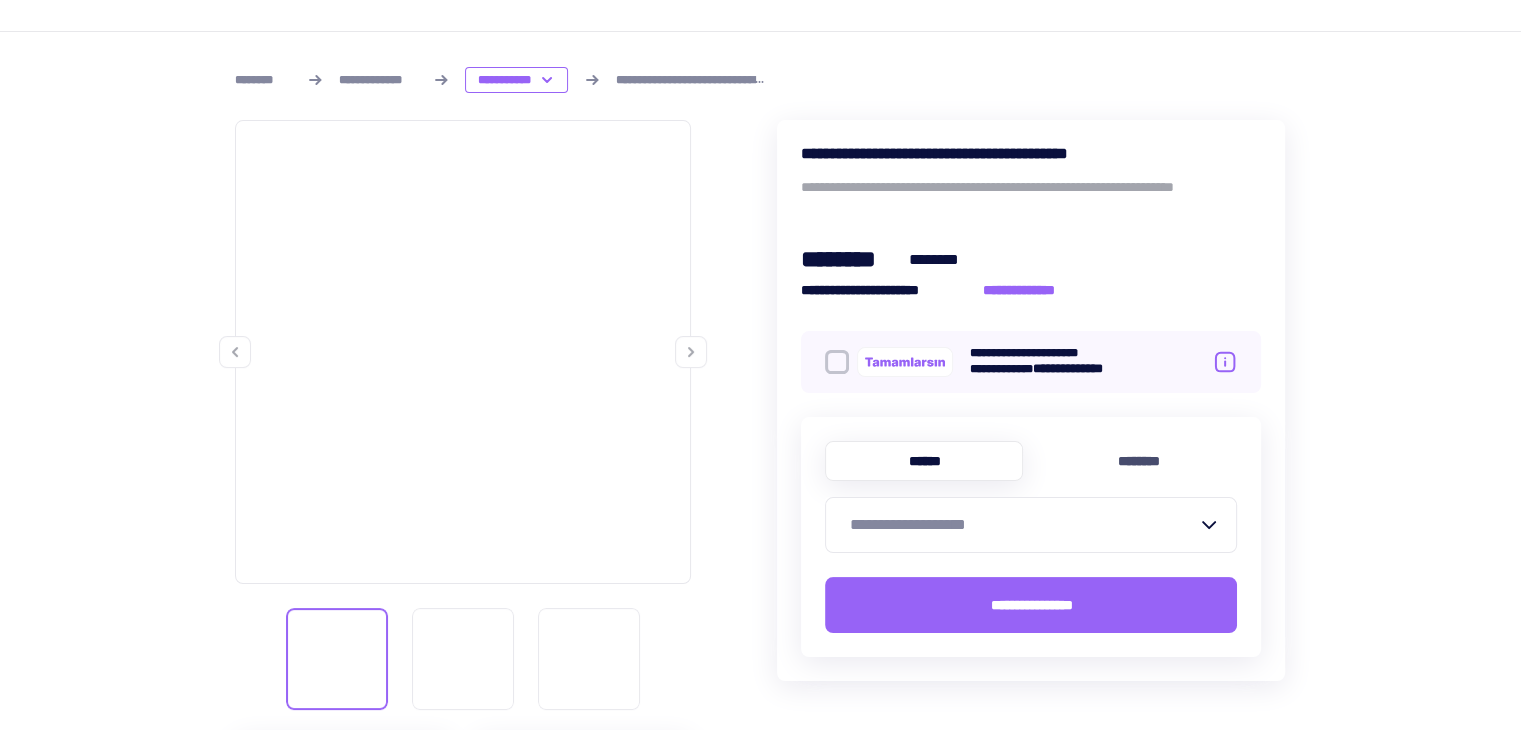 scroll, scrollTop: 300, scrollLeft: 0, axis: vertical 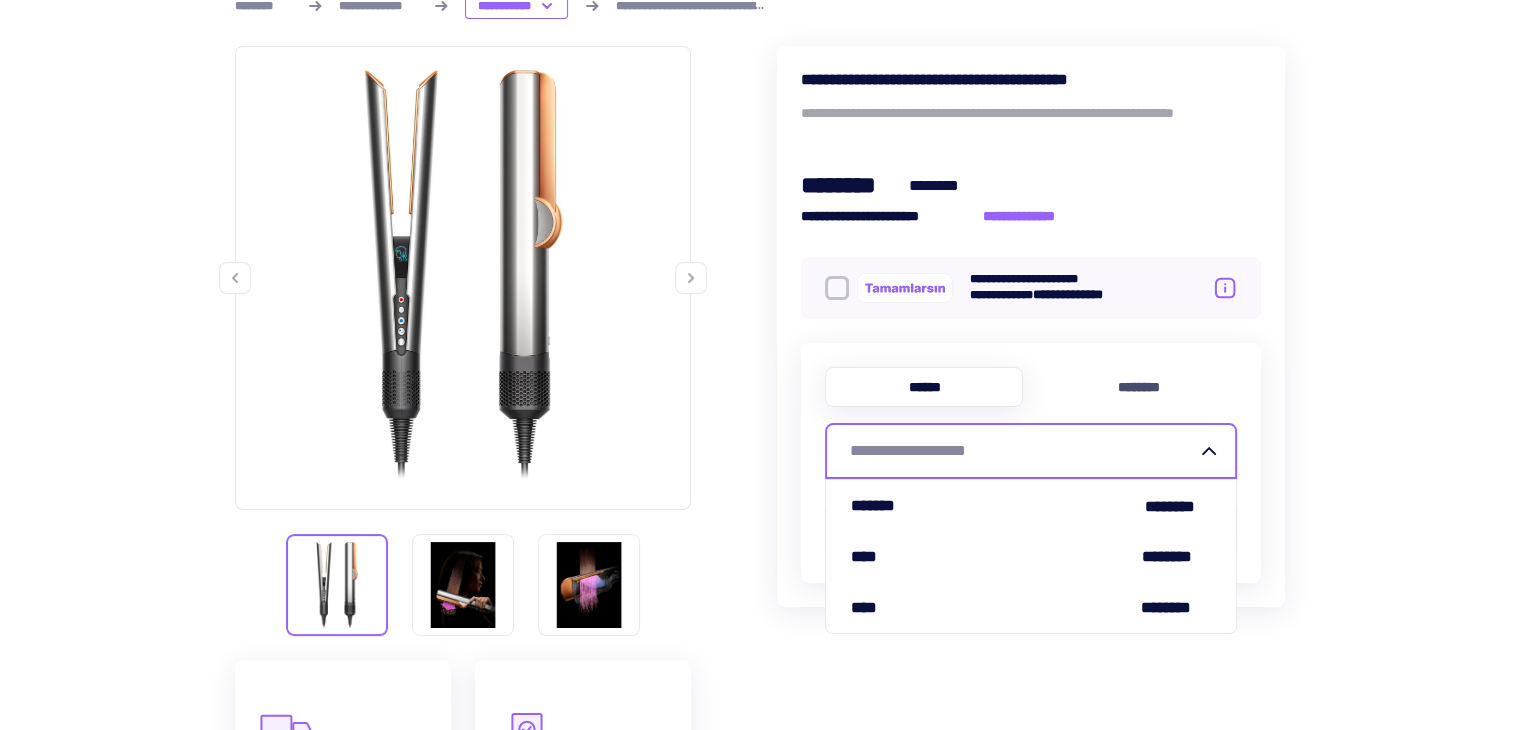 click on "[CREDIT_CARD]" at bounding box center [1019, 451] 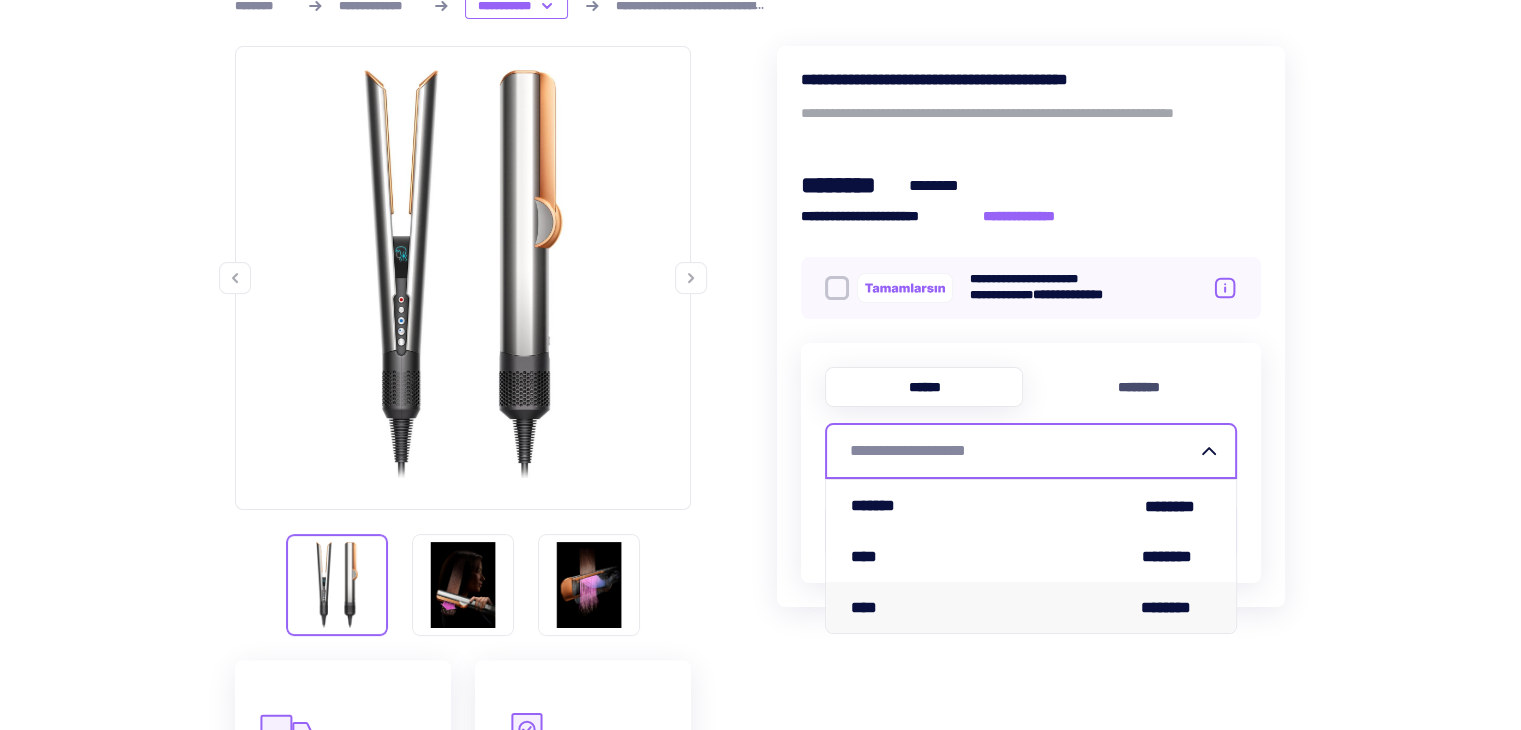 click on "[PASSPORT]" at bounding box center [1031, 607] 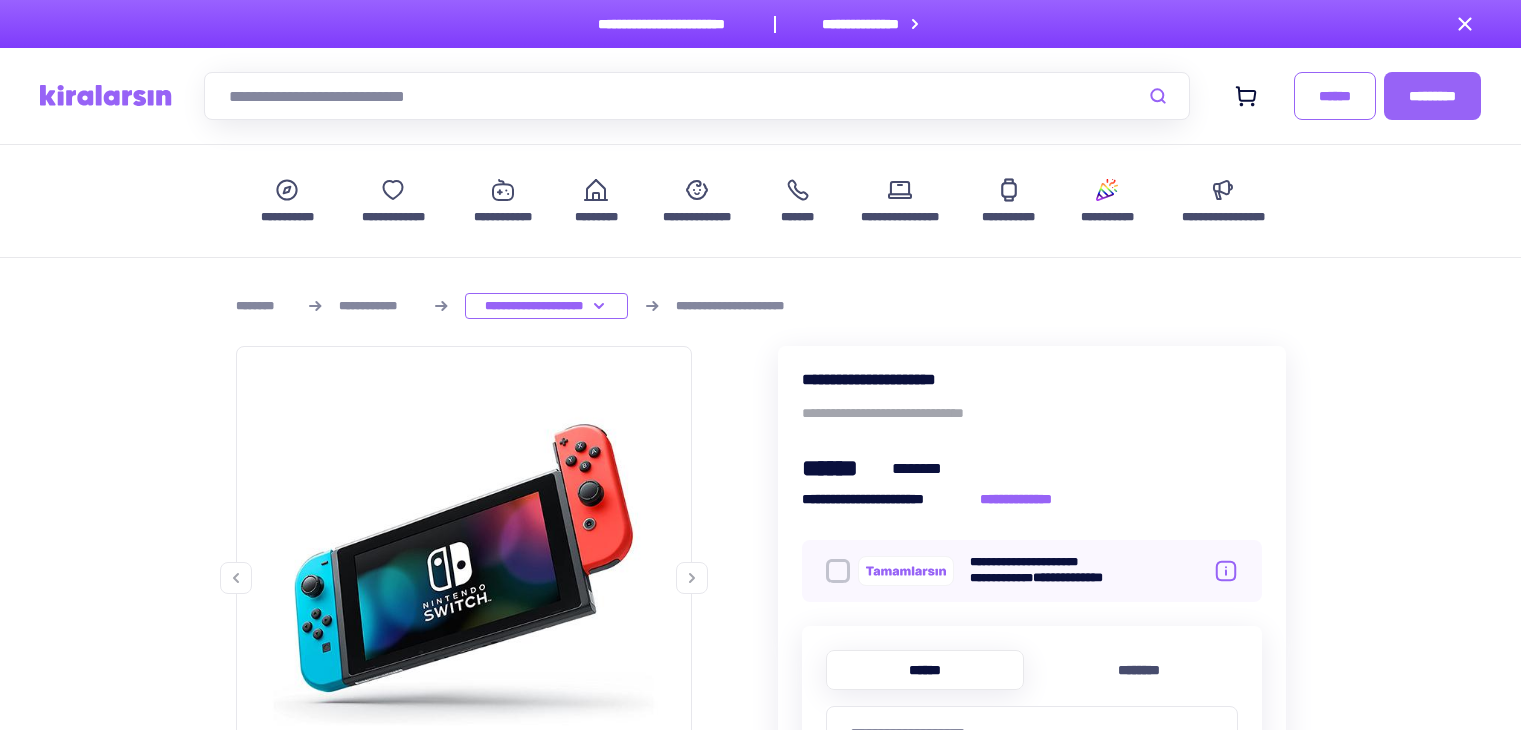 scroll, scrollTop: 0, scrollLeft: 0, axis: both 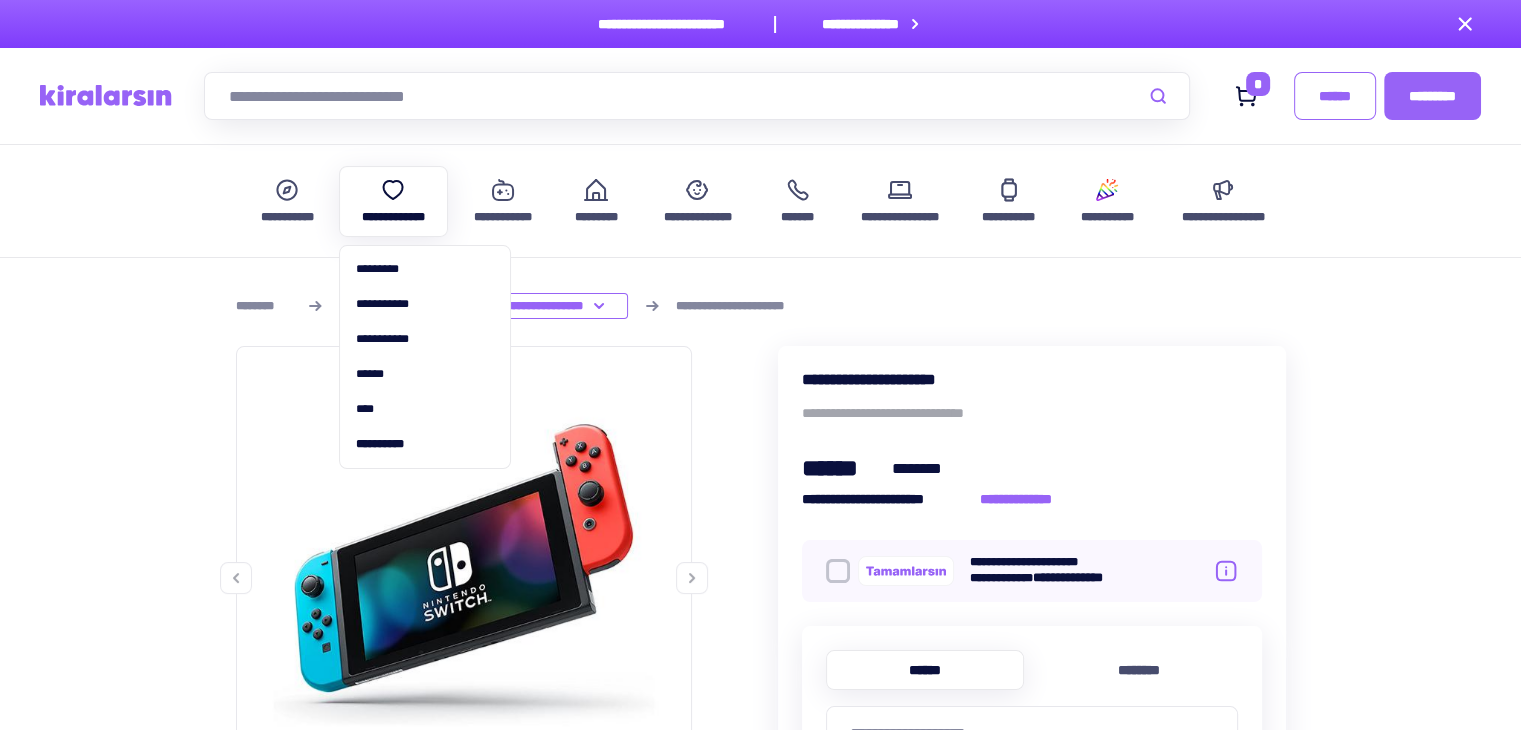 click at bounding box center (393, 190) 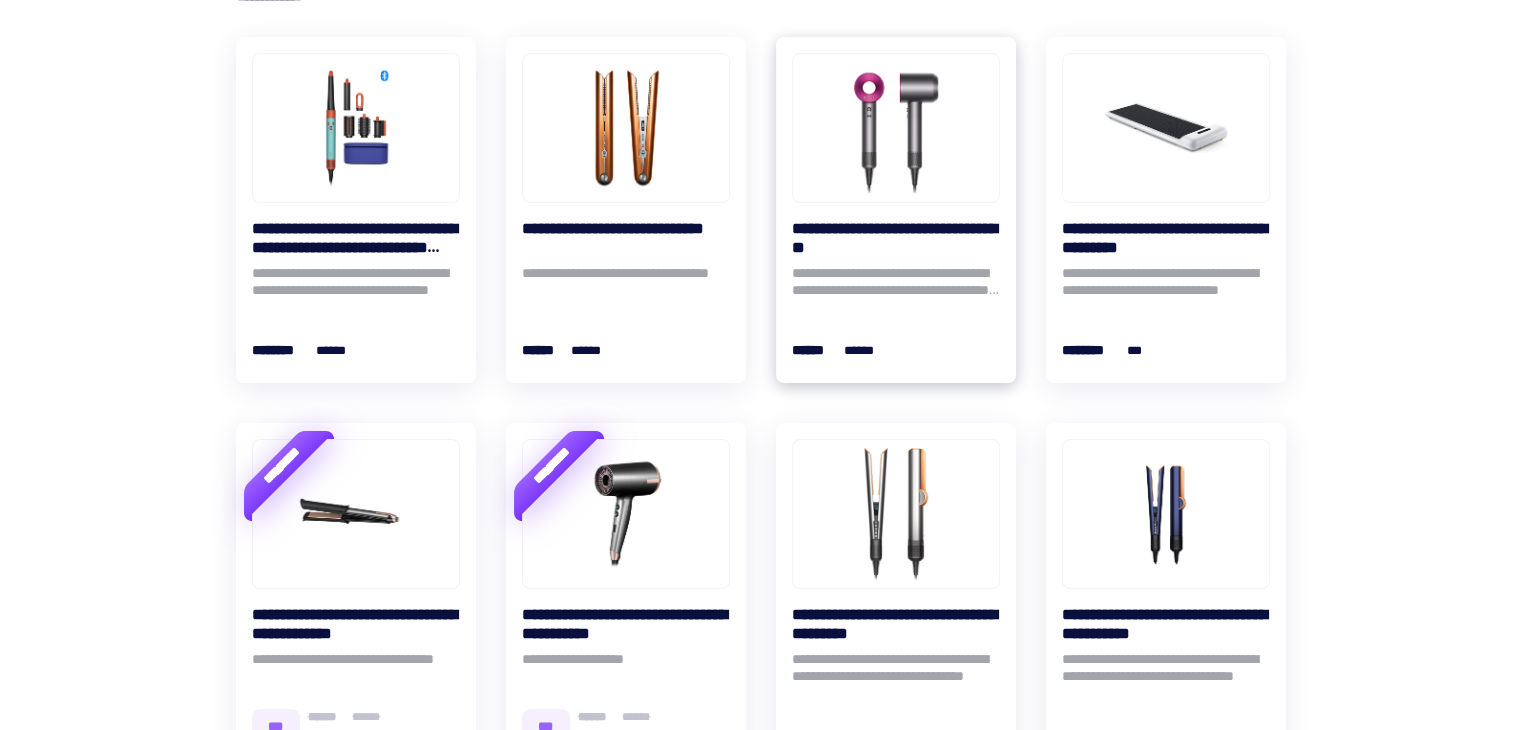 scroll, scrollTop: 372, scrollLeft: 0, axis: vertical 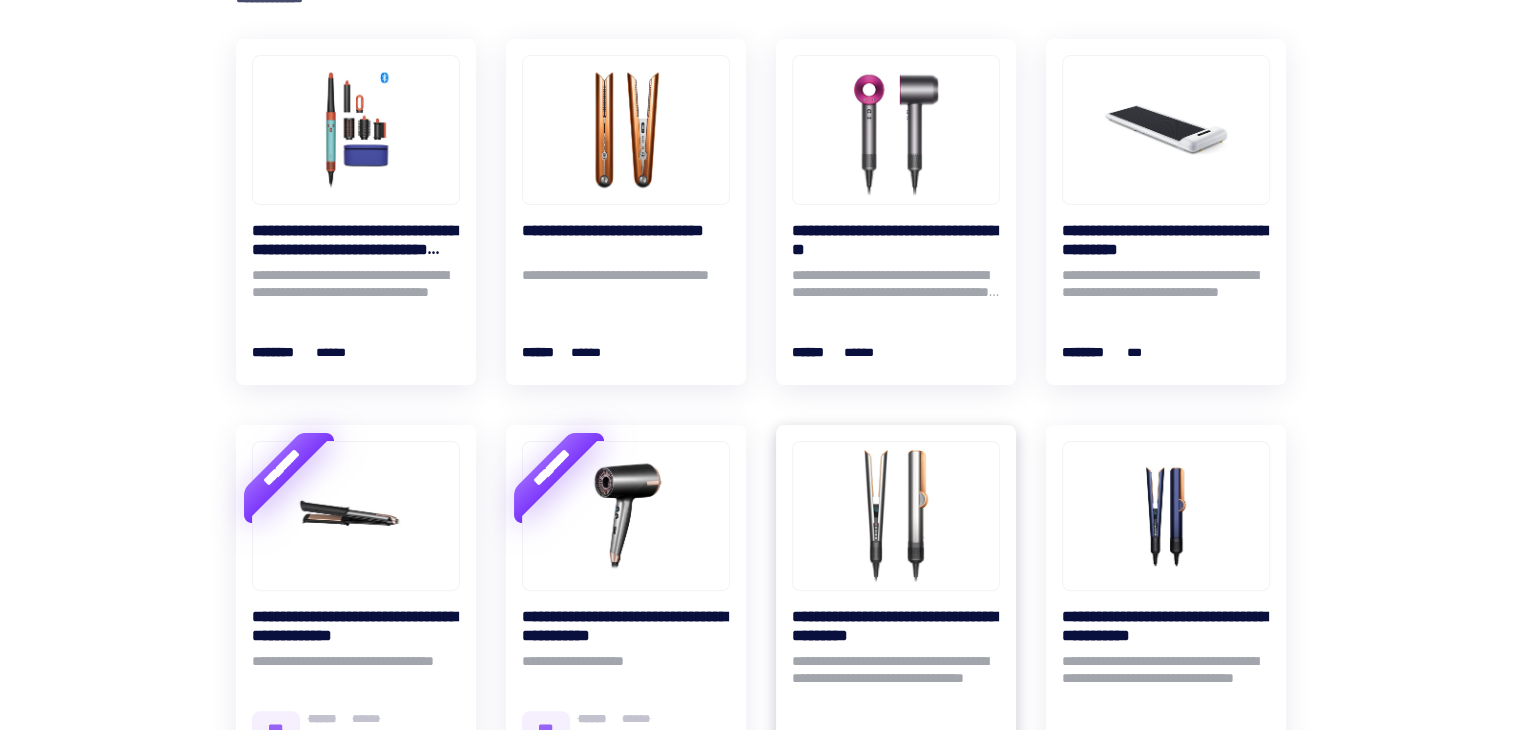 click at bounding box center (896, 516) 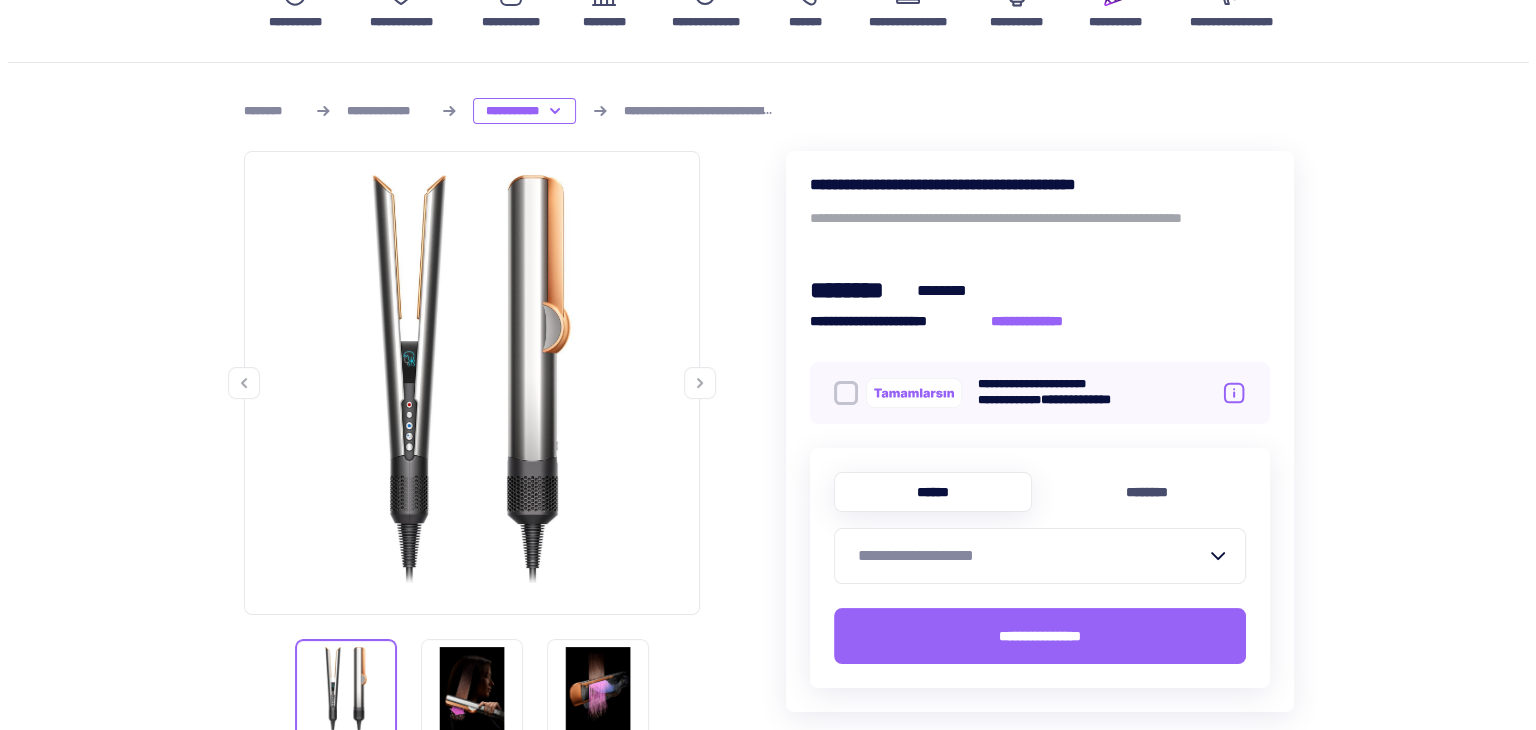 scroll, scrollTop: 200, scrollLeft: 0, axis: vertical 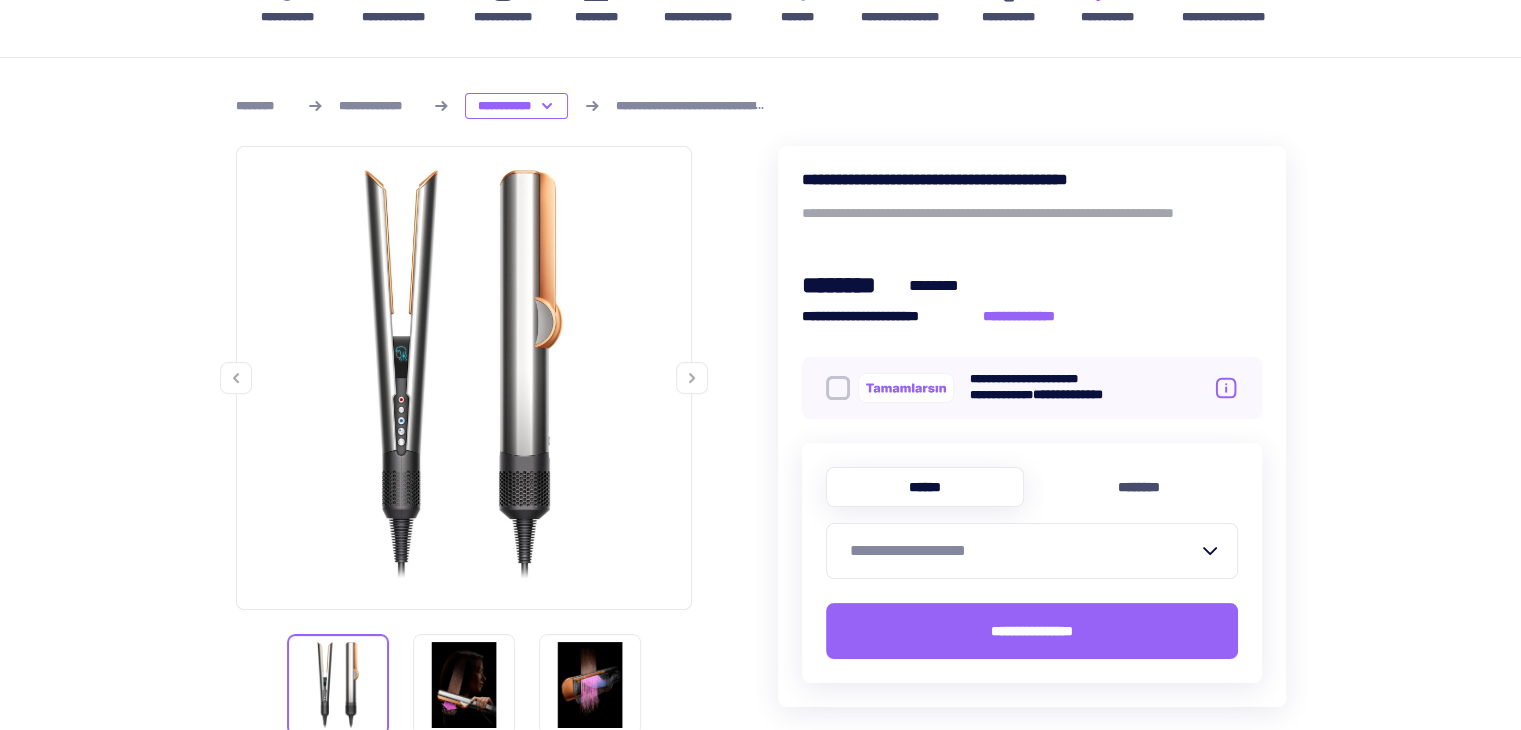 click on "[CREDIT_CARD]" at bounding box center [1020, 551] 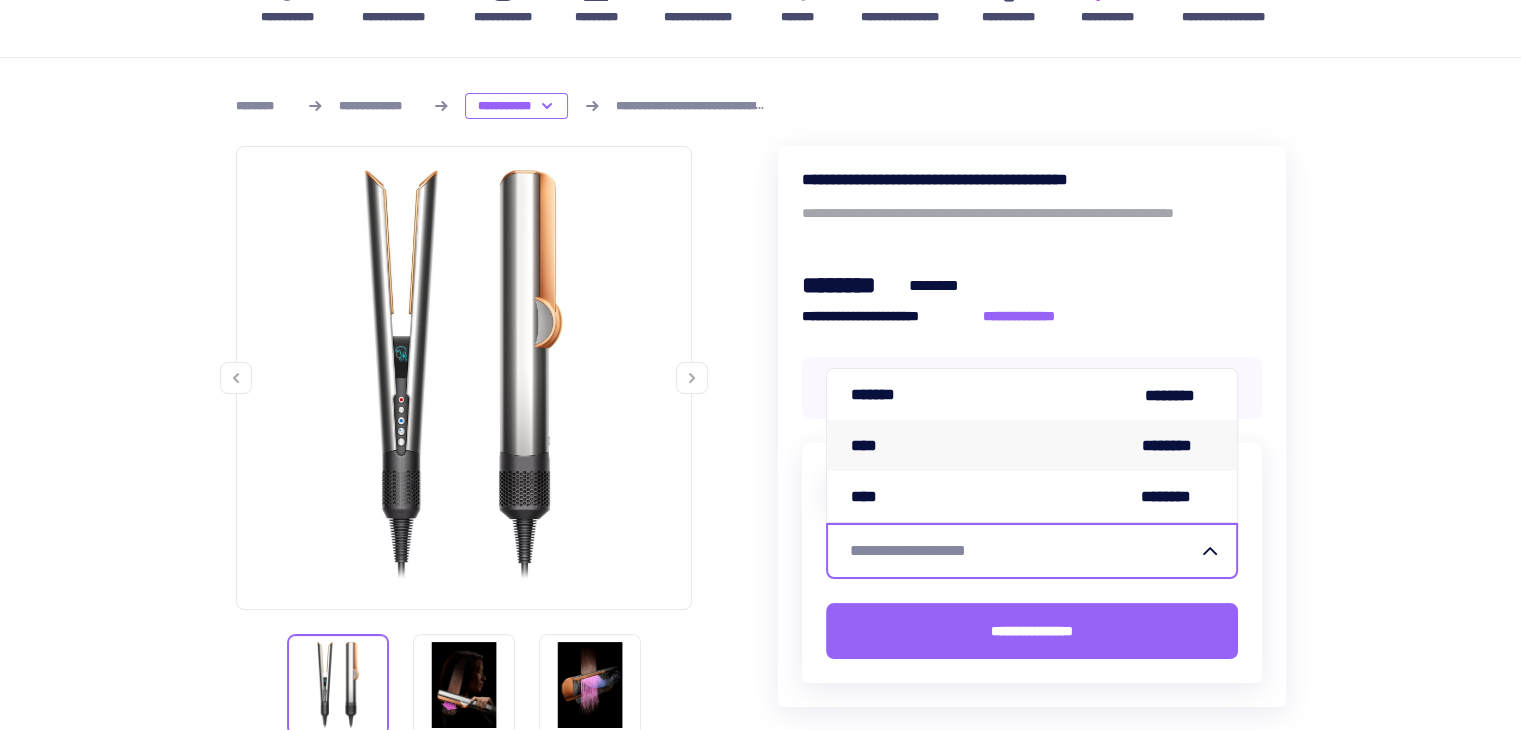 click on "[PASSPORT]" at bounding box center [1032, 445] 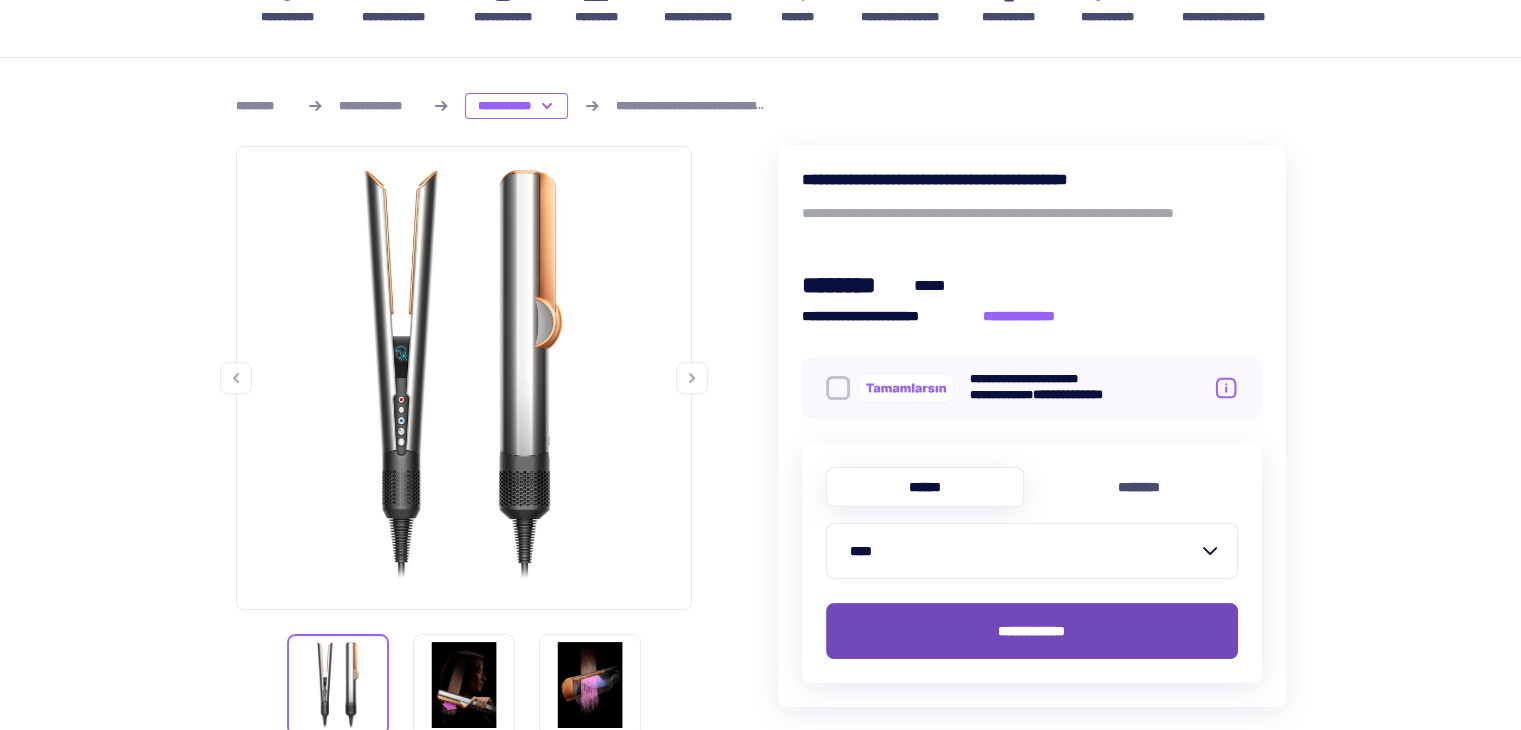 click on "[EMAIL]" at bounding box center (1031, 631) 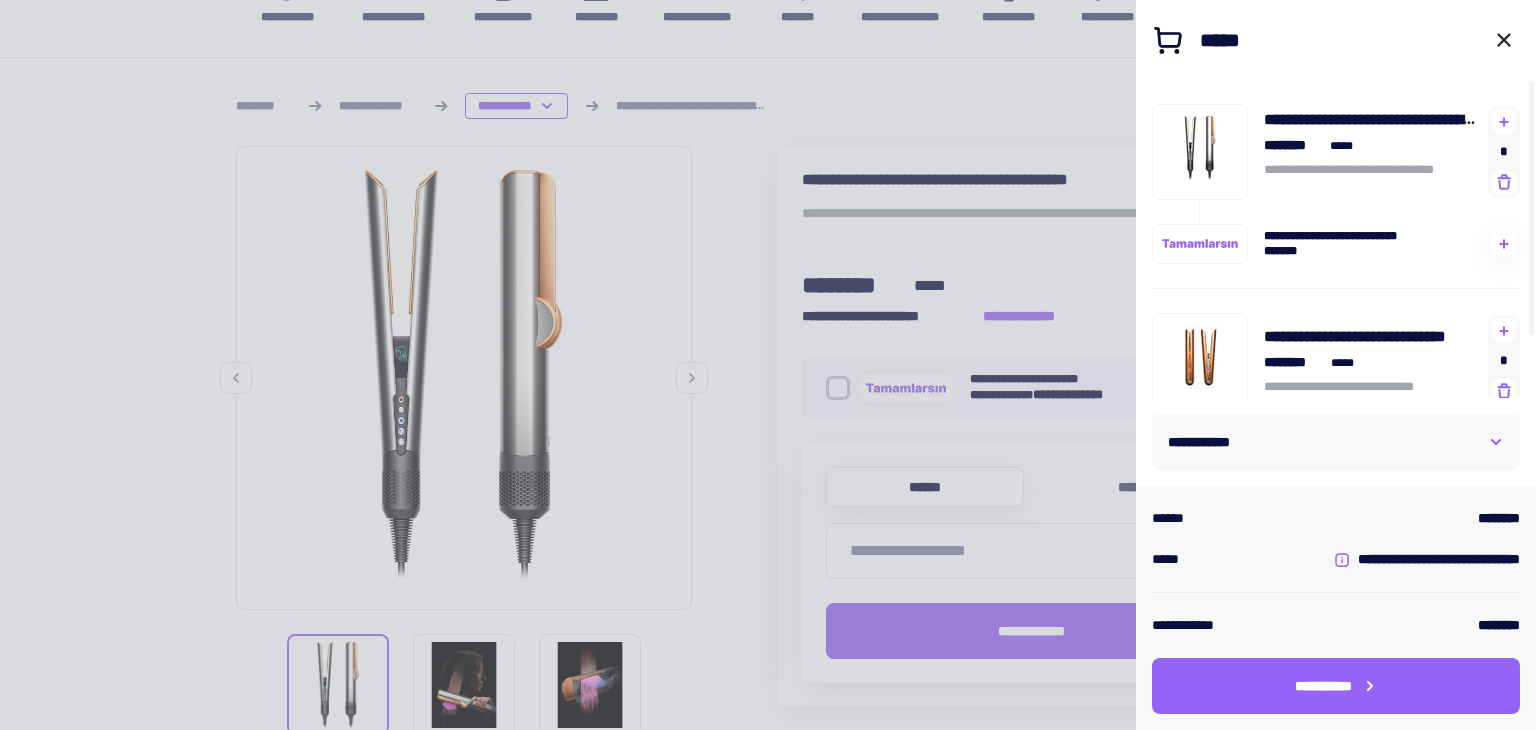 click on "**********" at bounding box center (1210, 442) 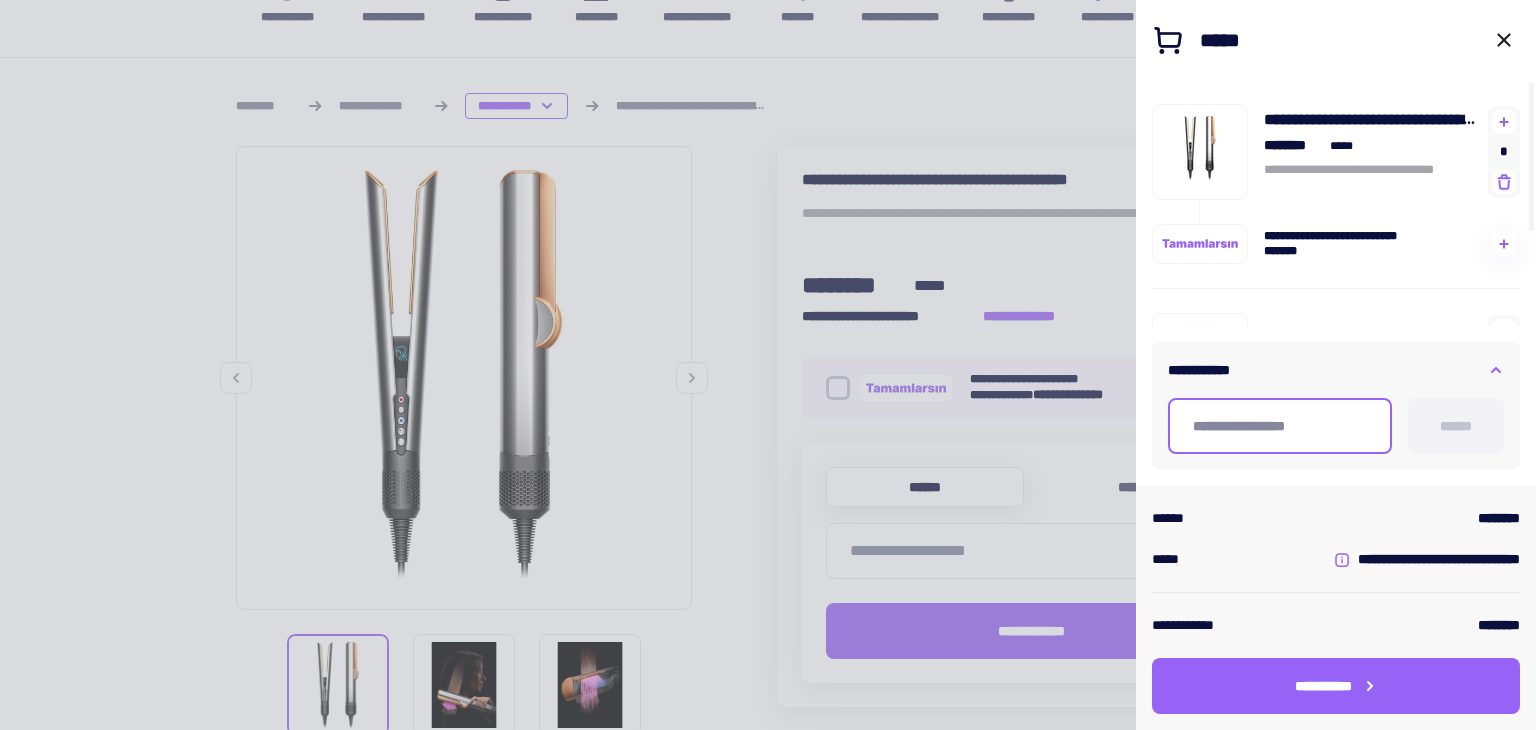 click at bounding box center [1280, 426] 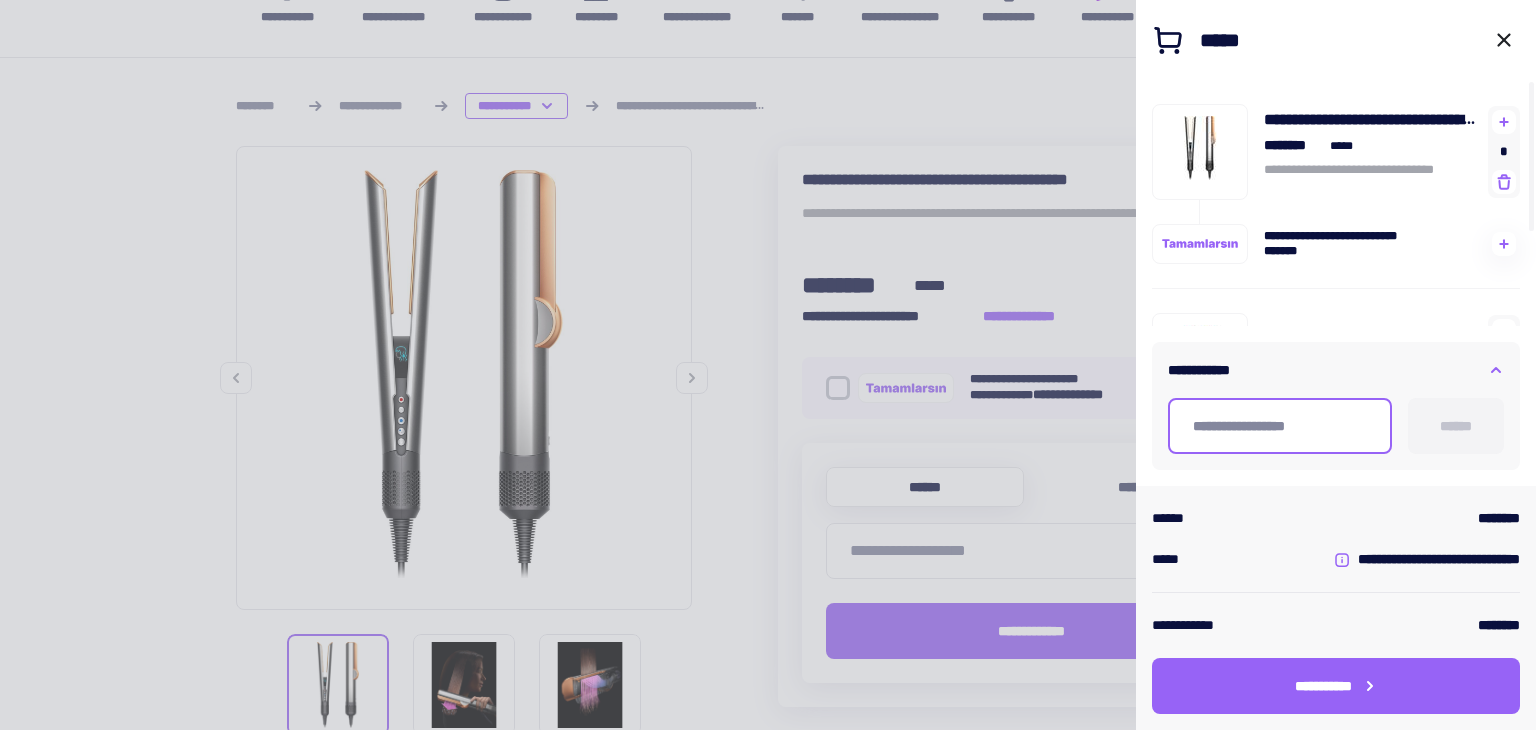 paste on "*******" 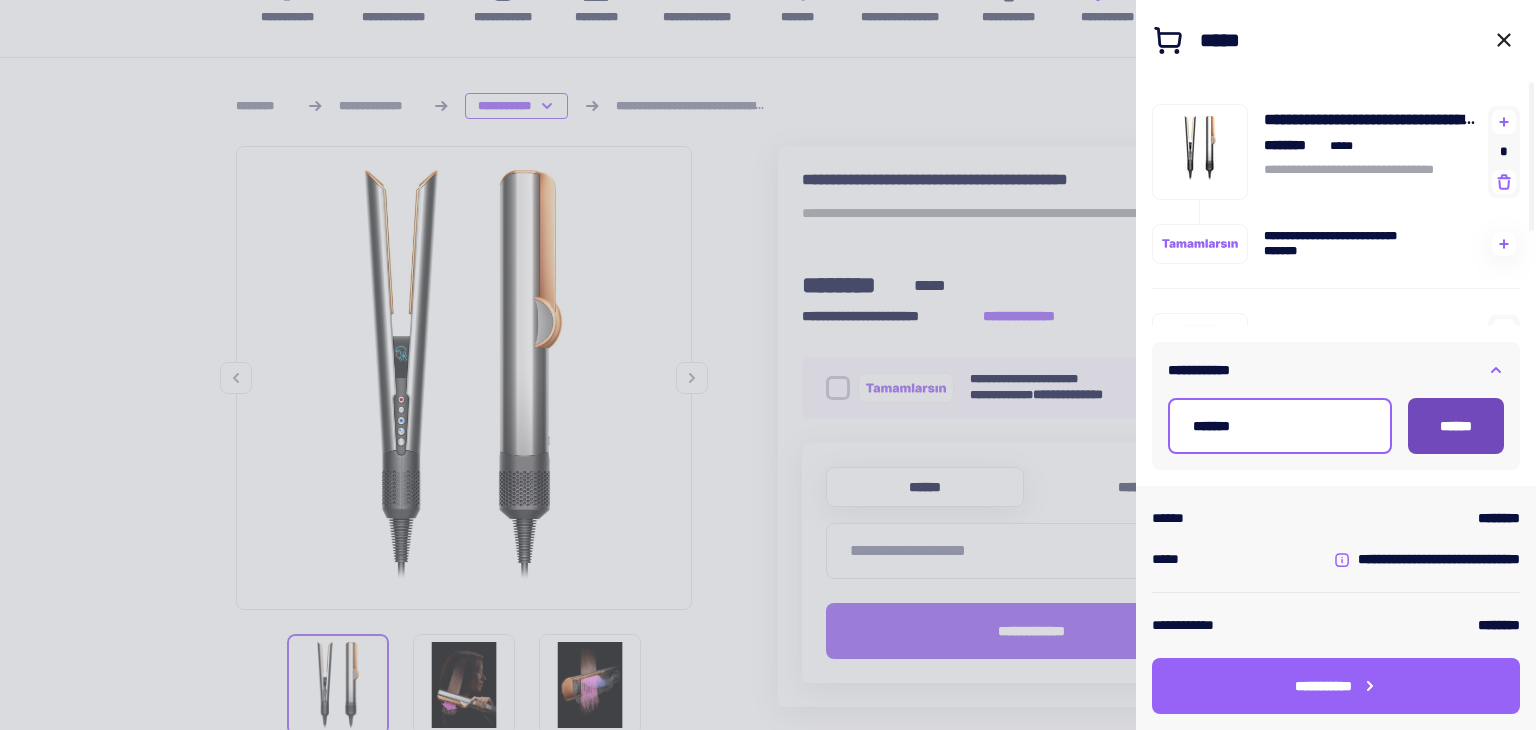 type on "*******" 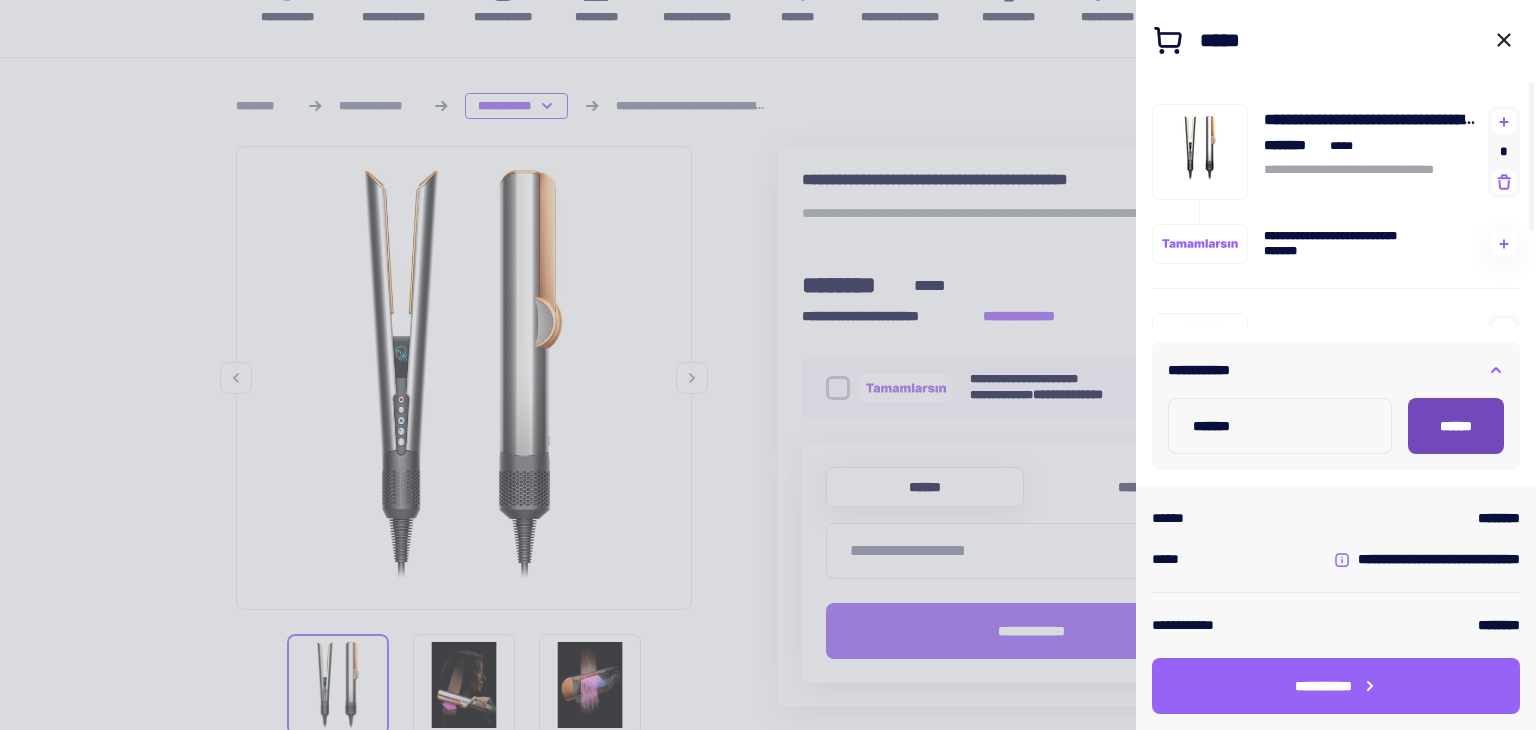 click on "******" at bounding box center [1456, 426] 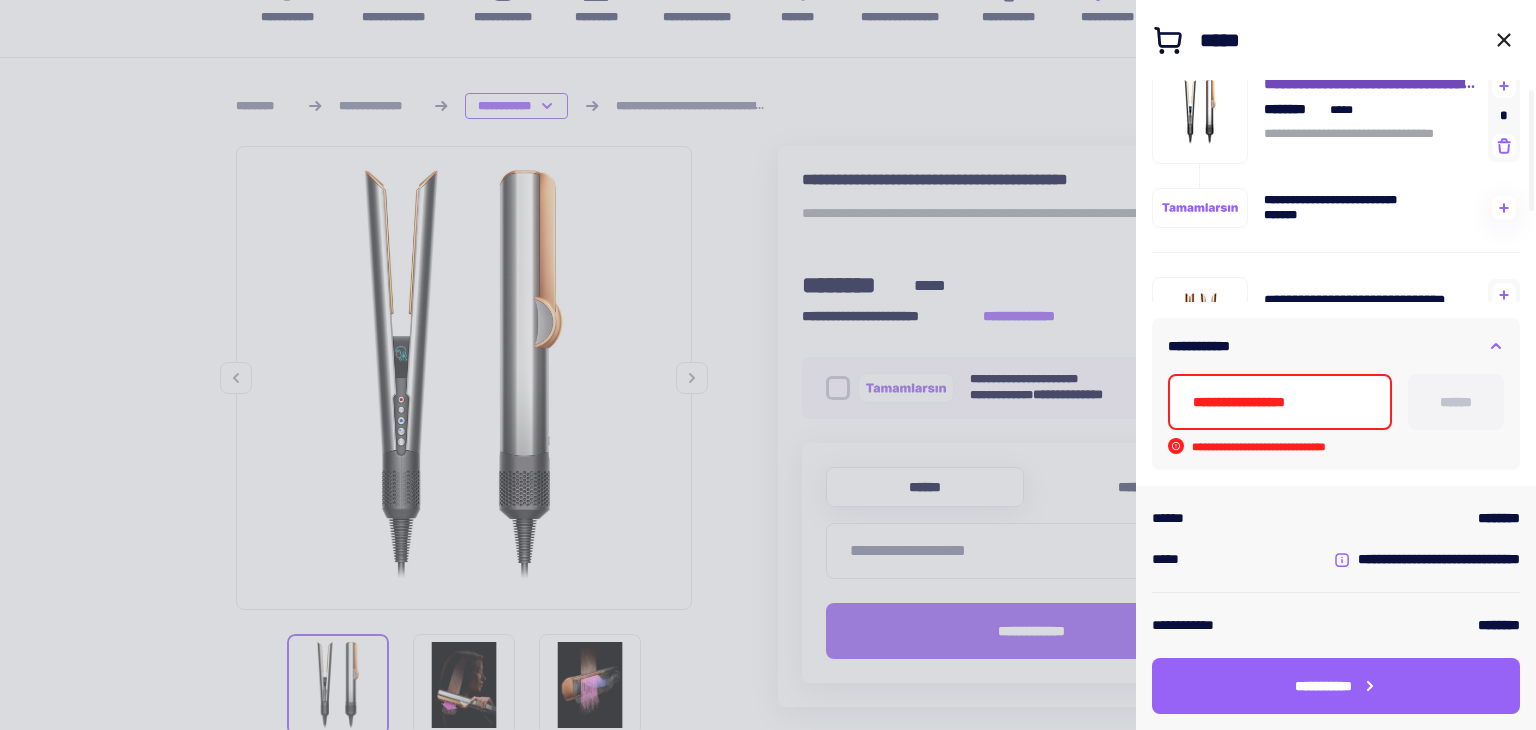 scroll, scrollTop: 171, scrollLeft: 0, axis: vertical 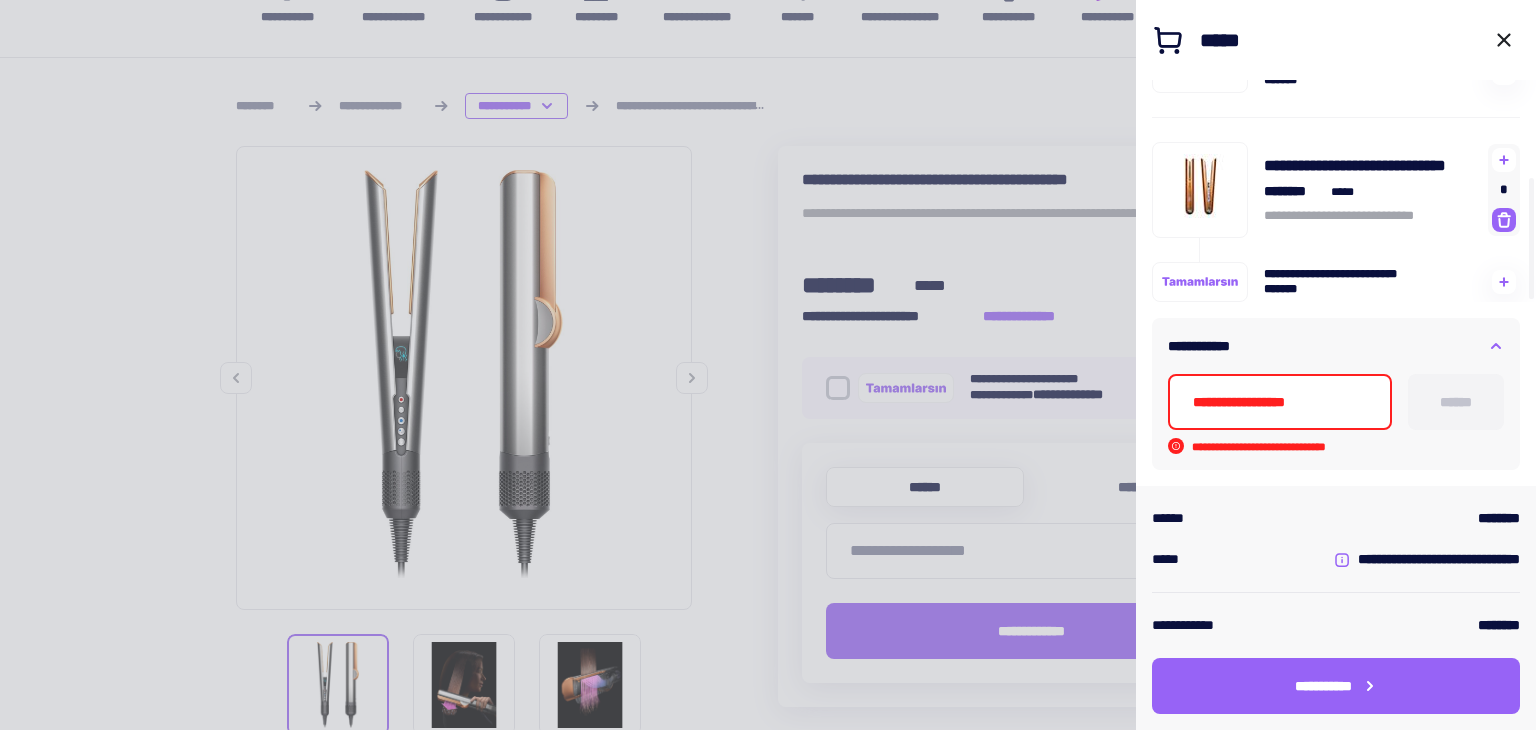 click on "*" at bounding box center [1504, -19] 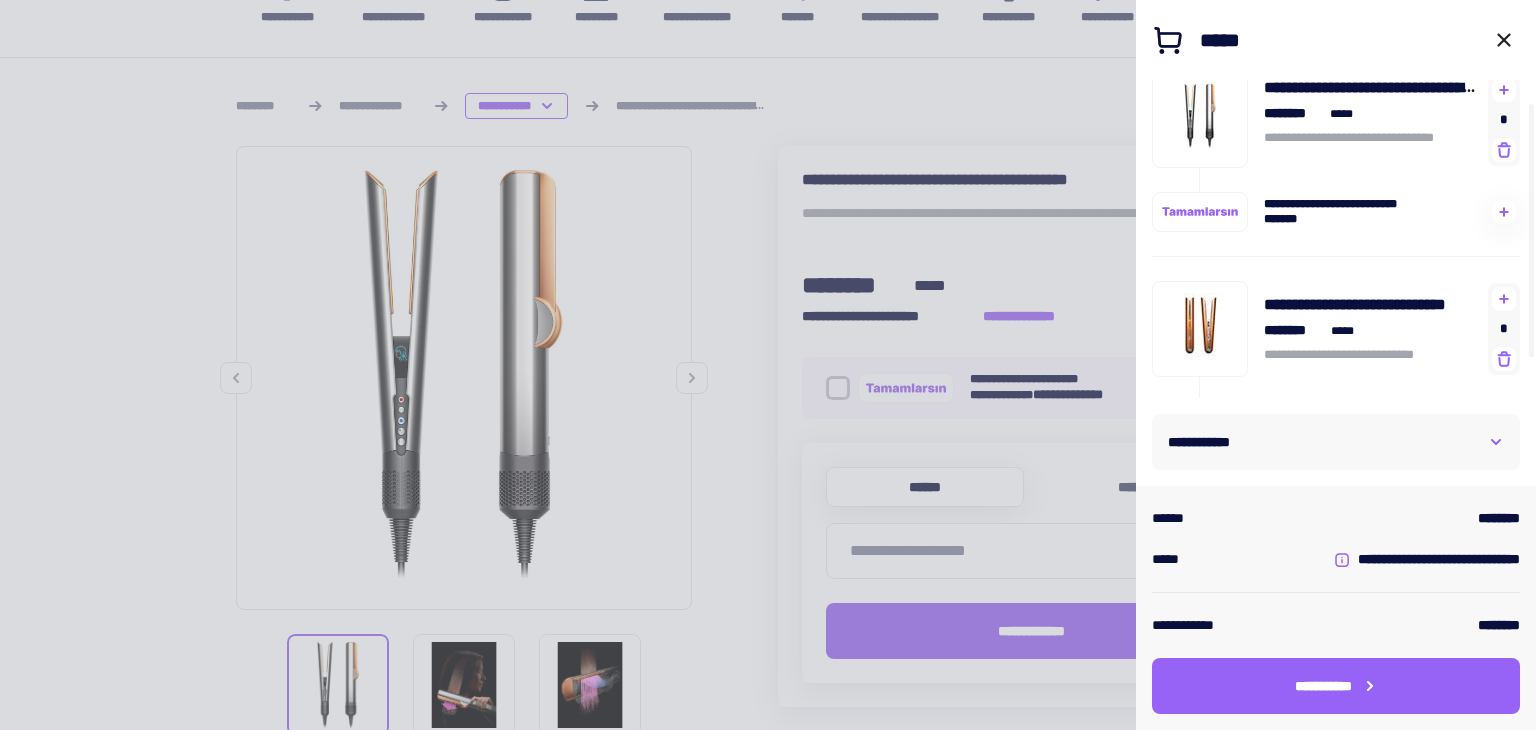 scroll, scrollTop: 75, scrollLeft: 0, axis: vertical 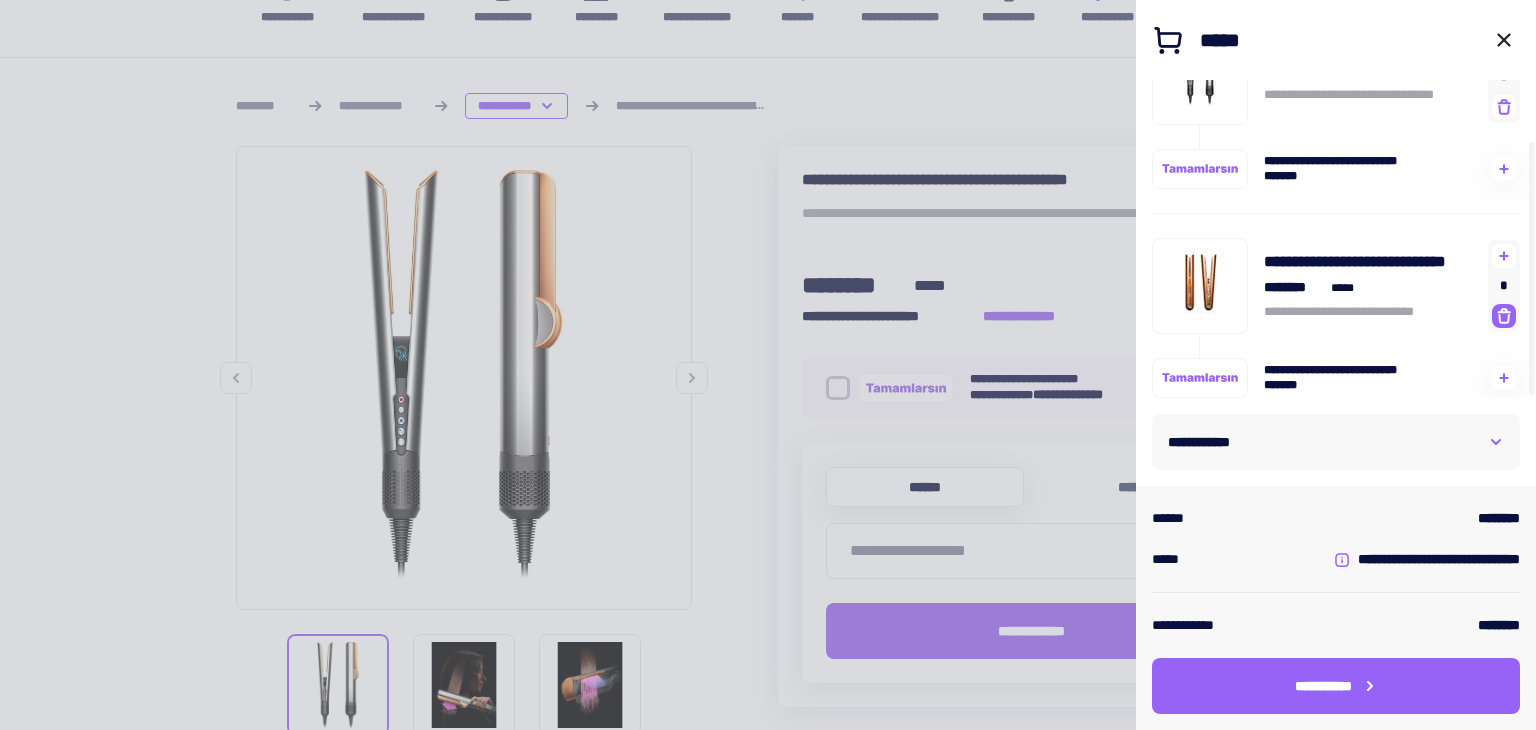 click at bounding box center (1504, 47) 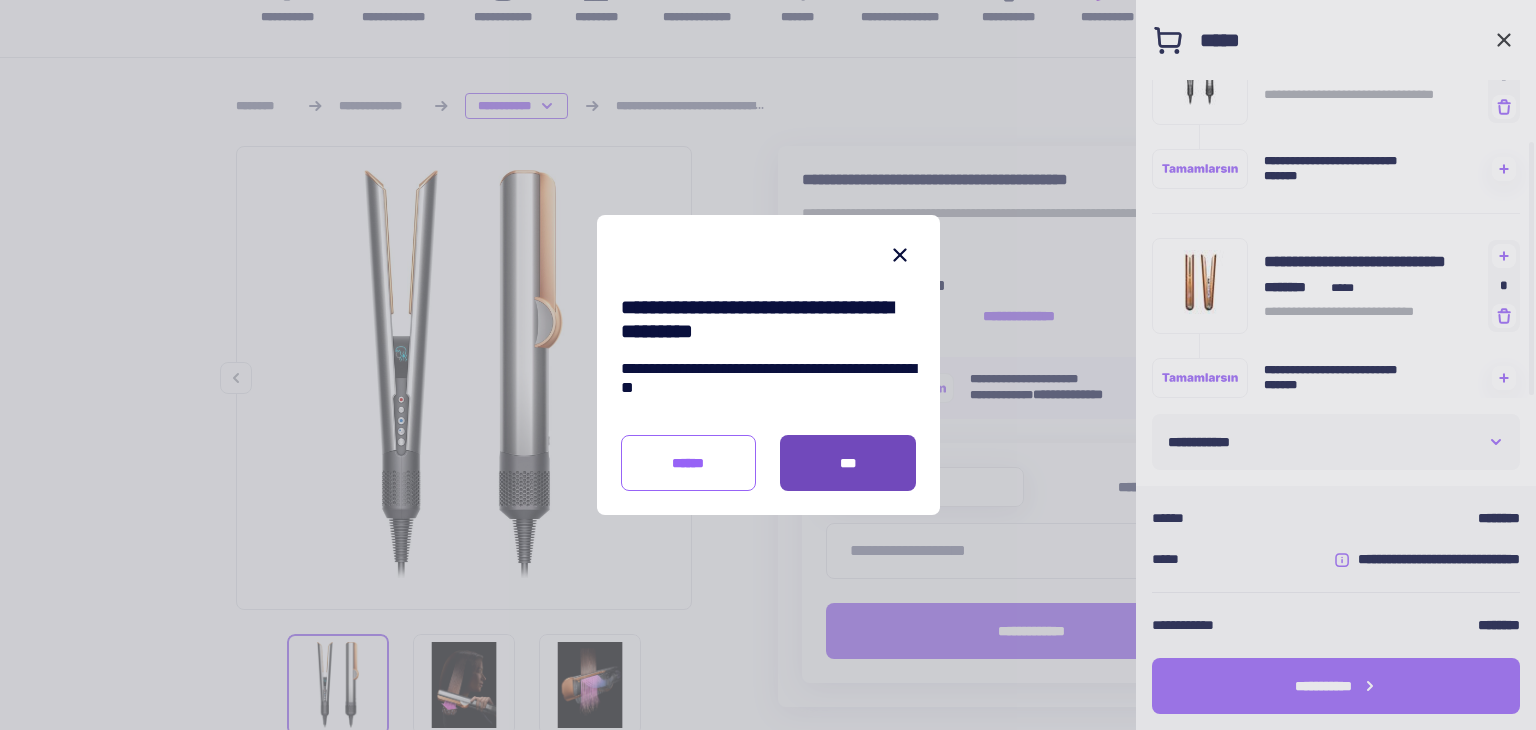 click on "***" at bounding box center [848, 463] 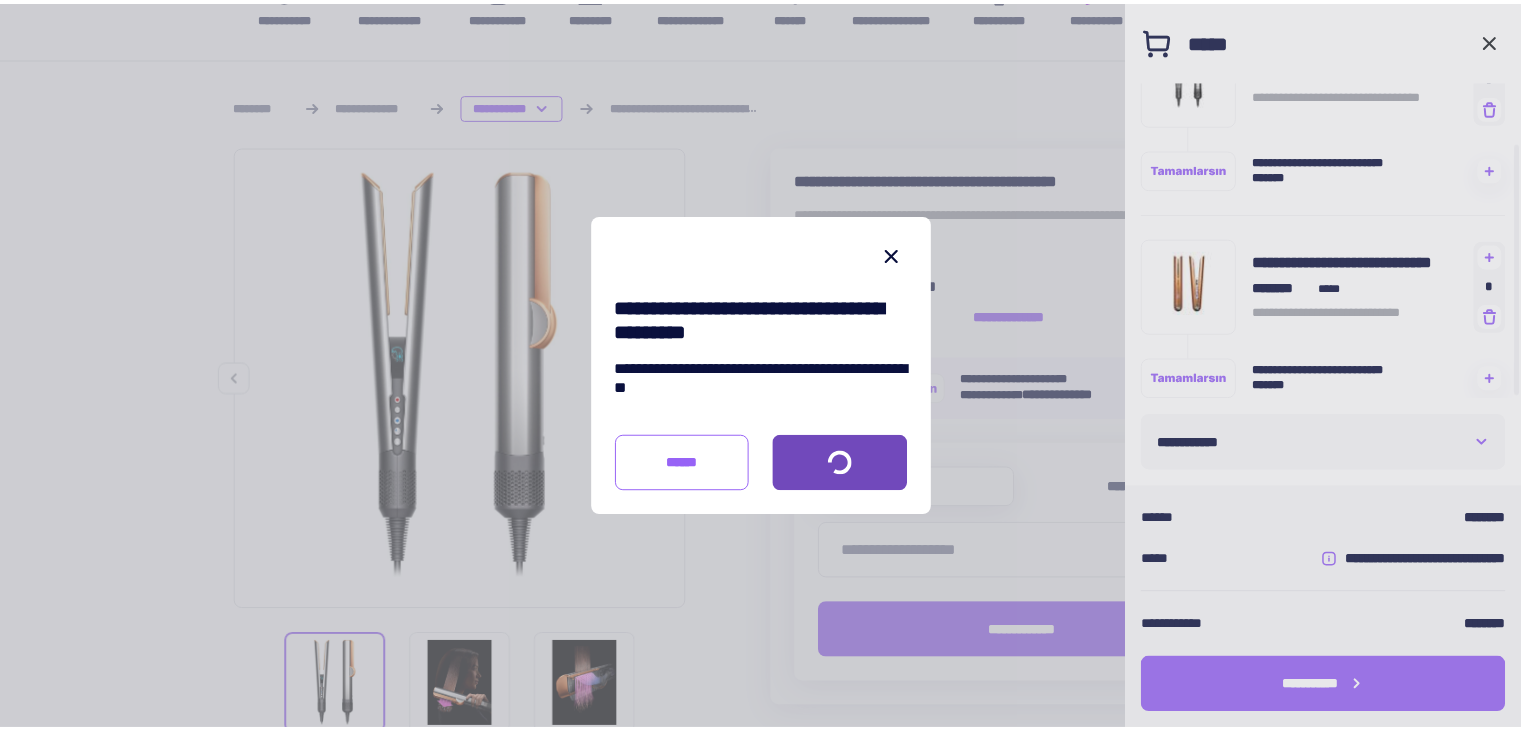scroll, scrollTop: 0, scrollLeft: 0, axis: both 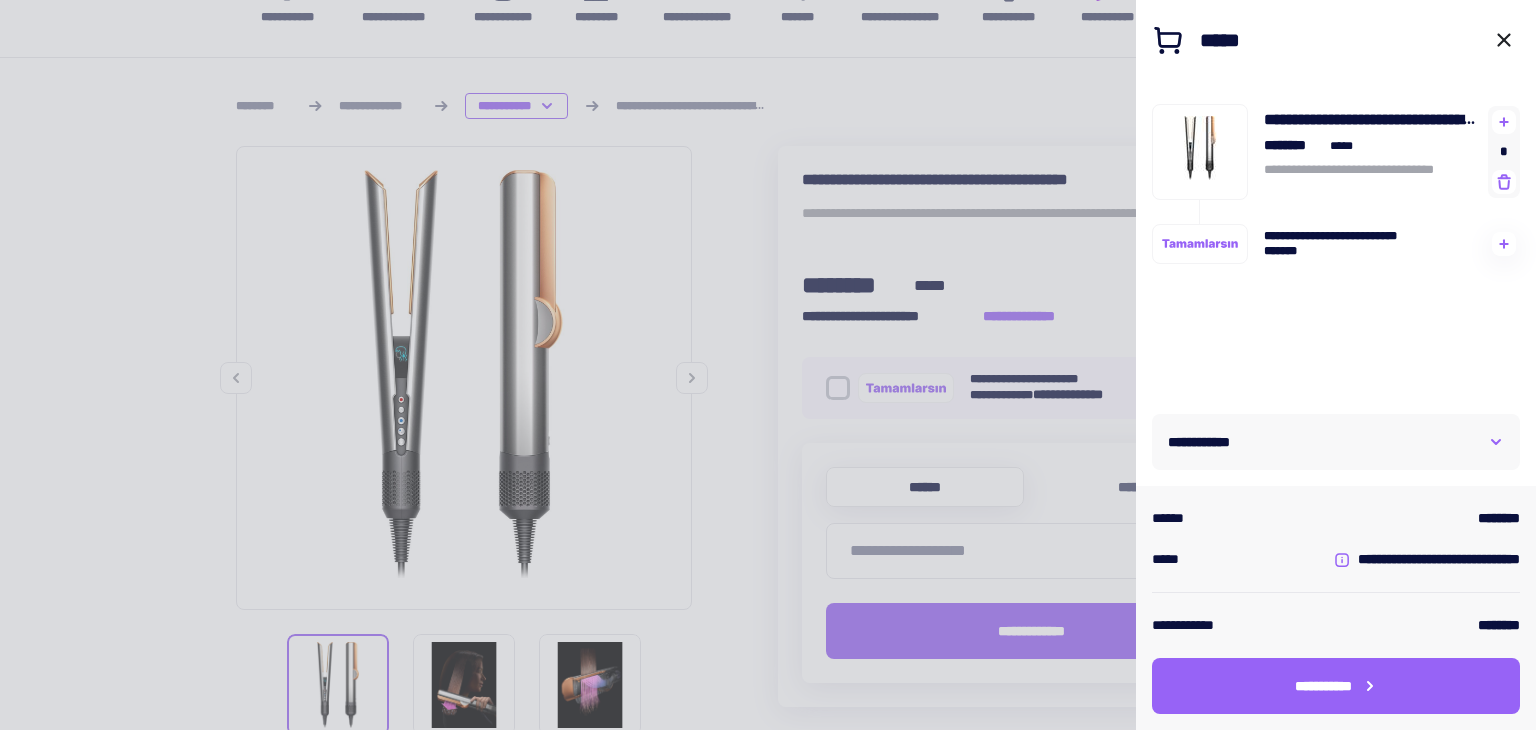 click on "**********" at bounding box center (1336, 442) 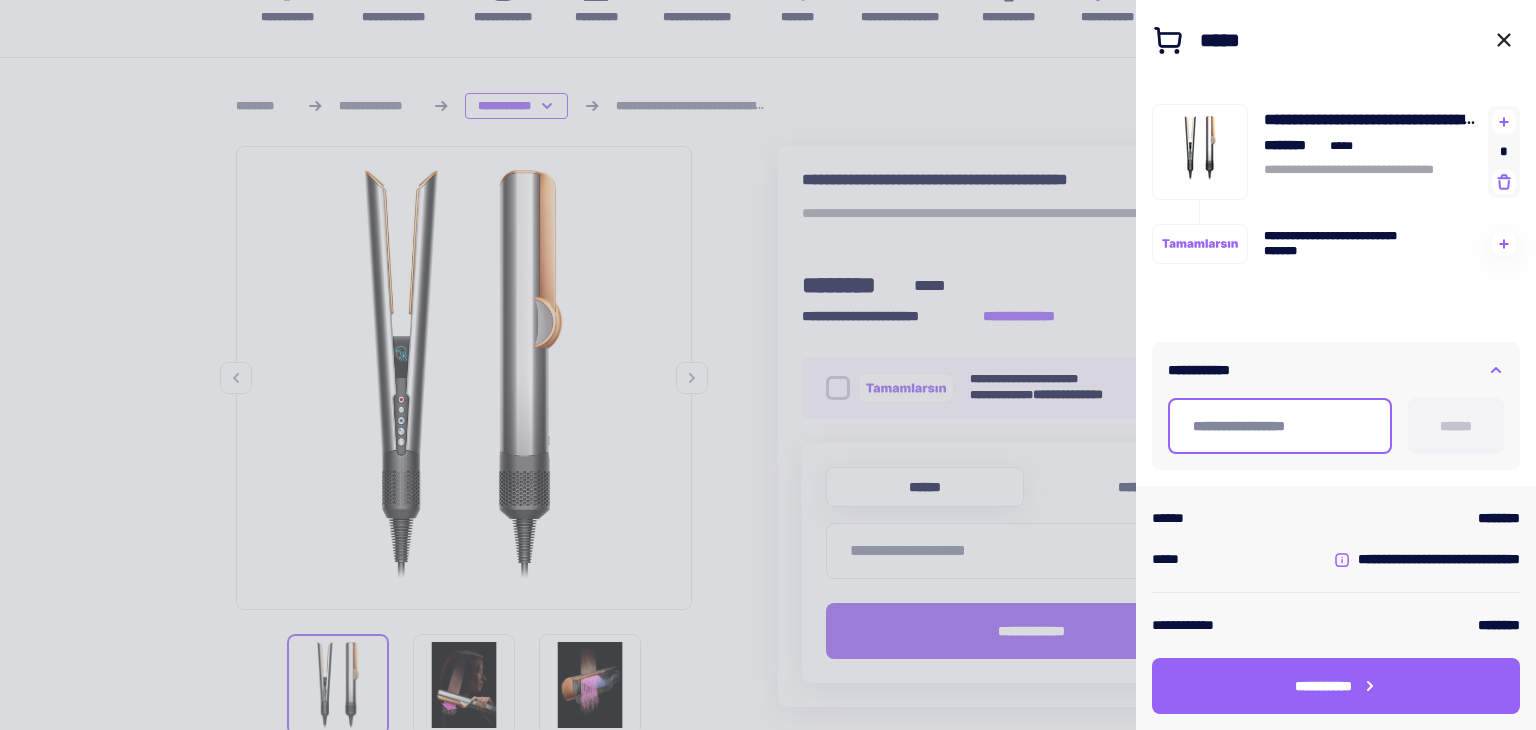 click at bounding box center [1280, 426] 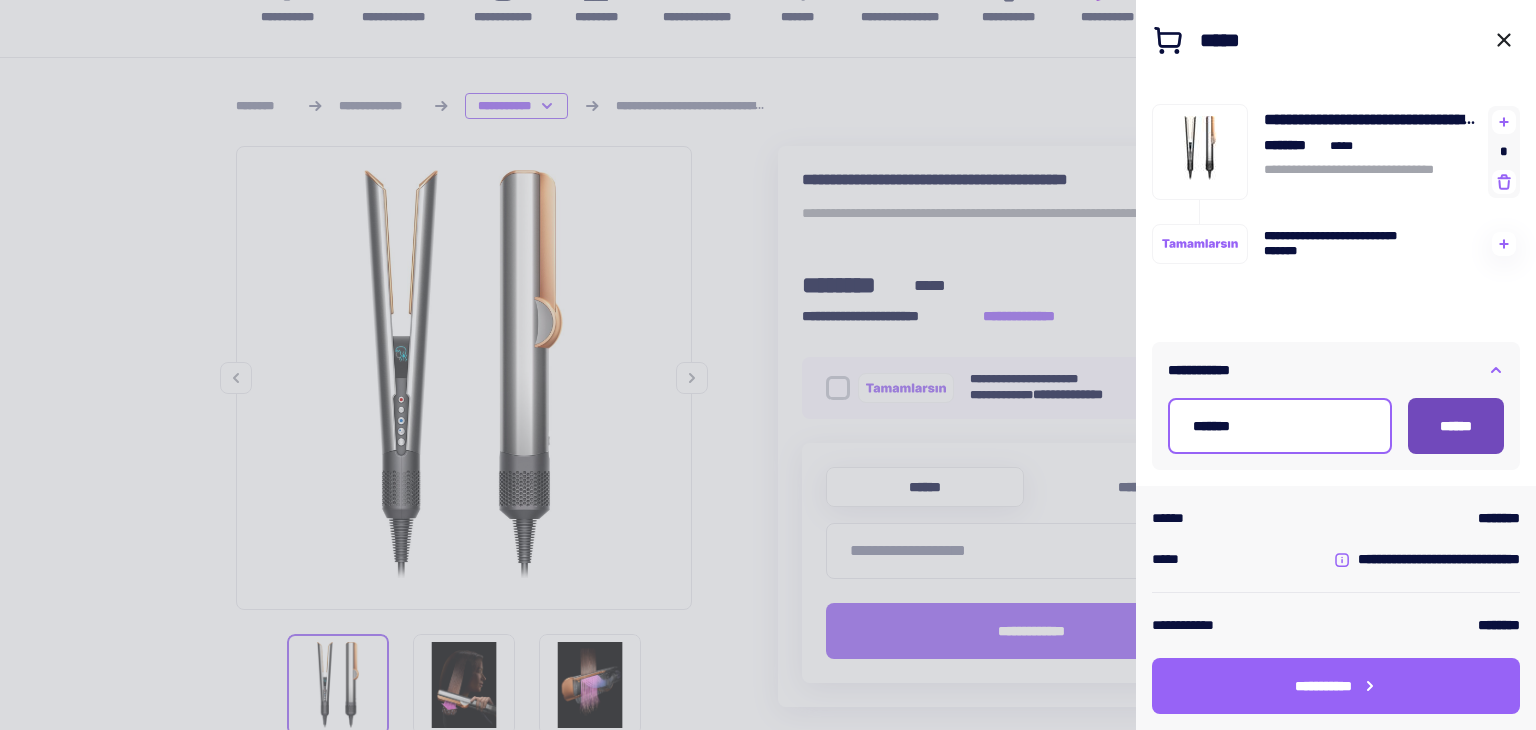 type on "*******" 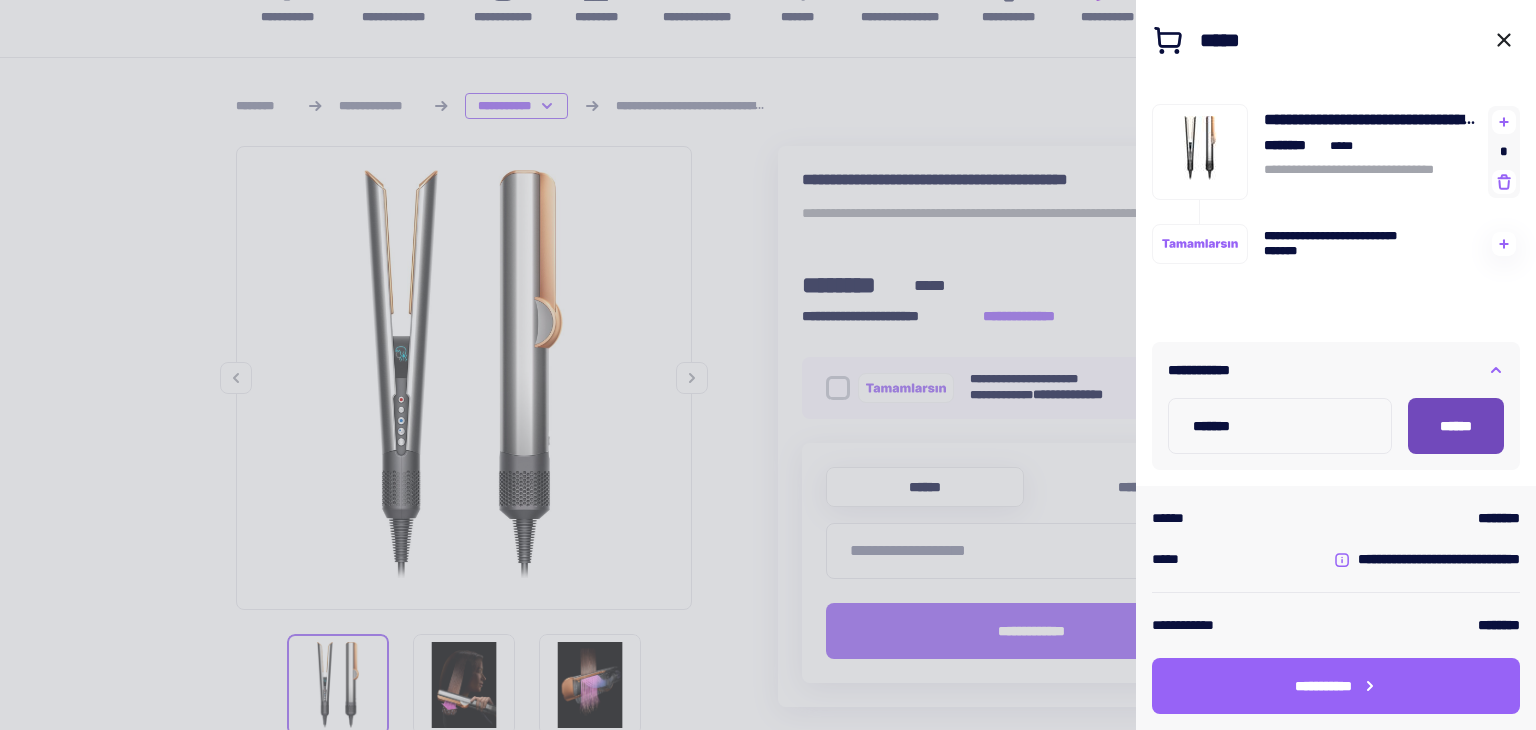 click on "******" at bounding box center [1456, 426] 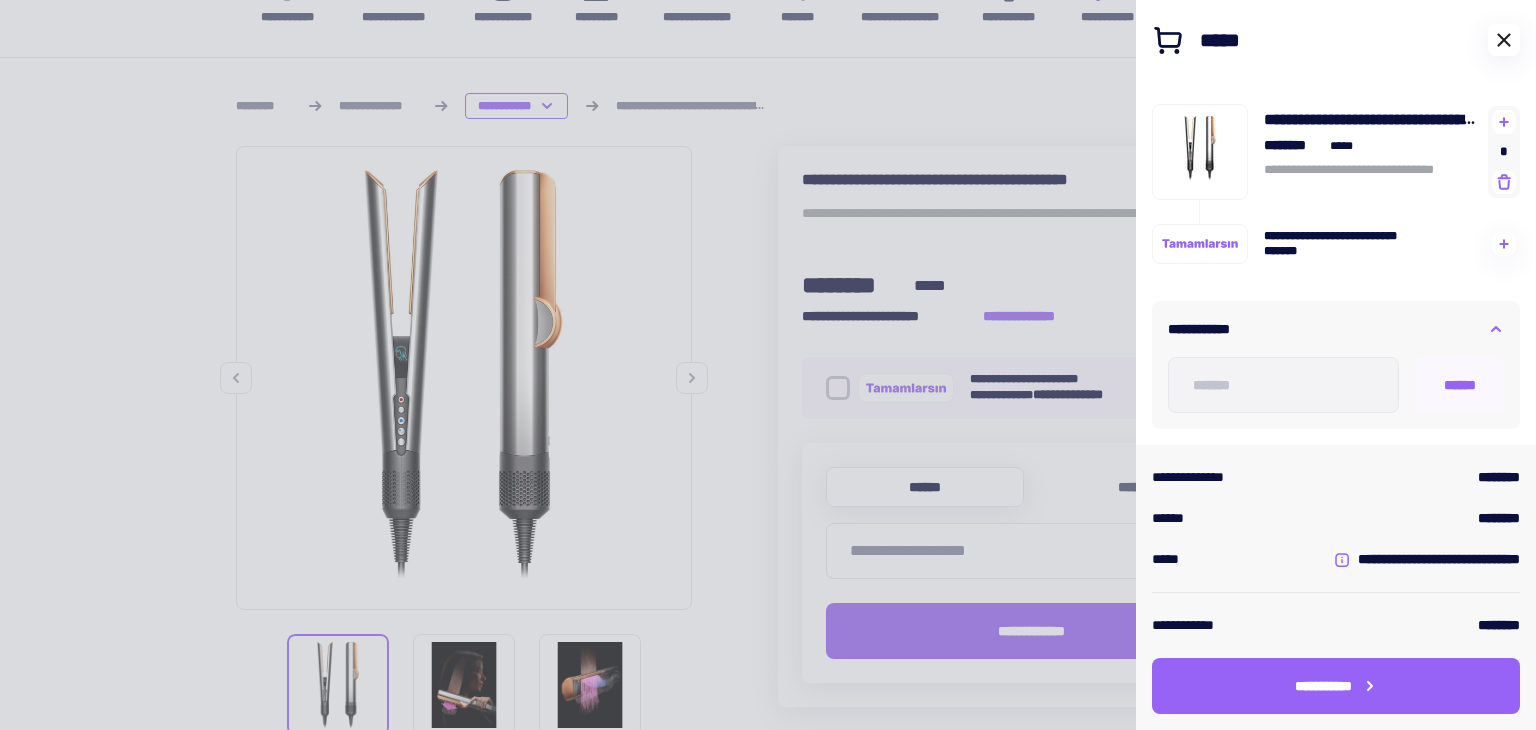 click at bounding box center (1504, 40) 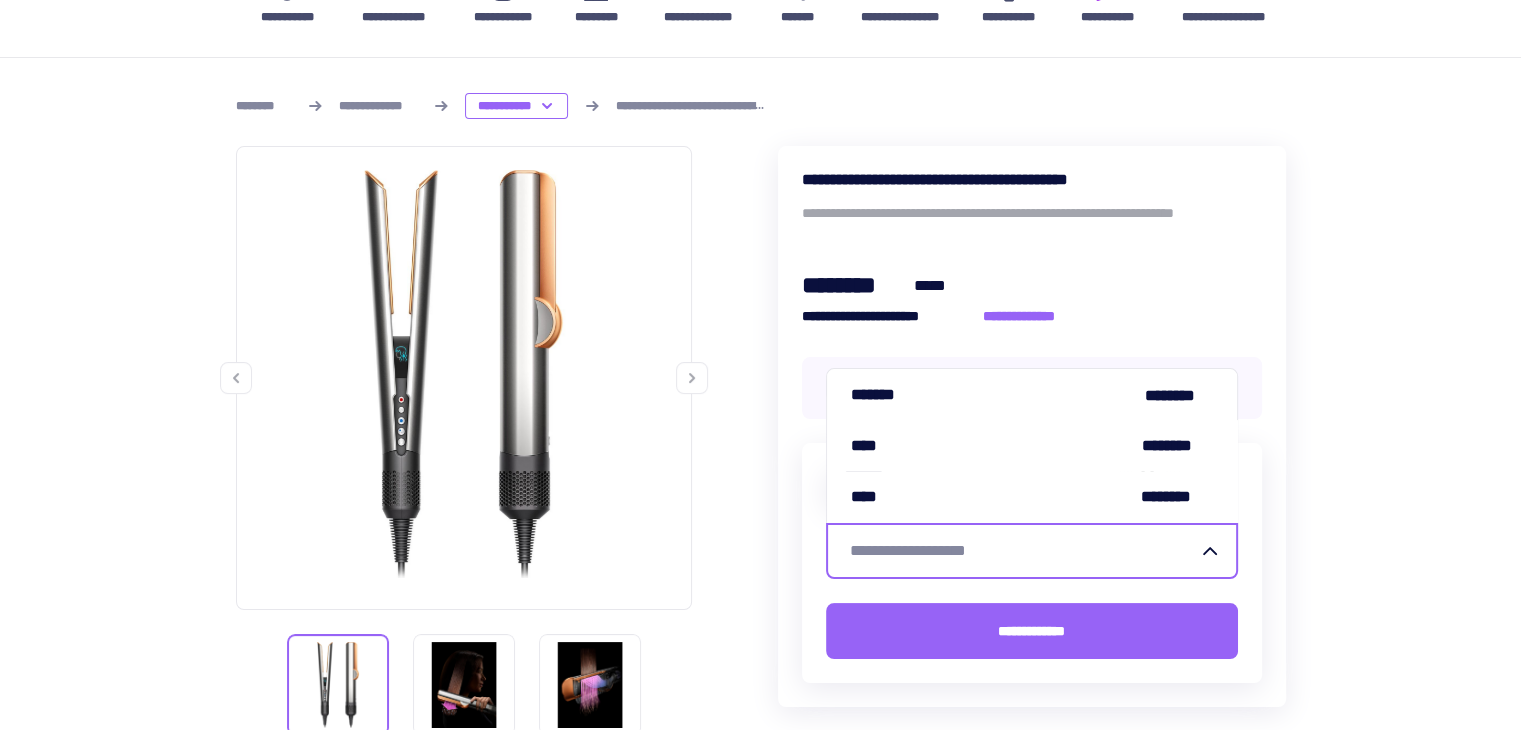 click on "[CREDIT_CARD]" at bounding box center (1020, 551) 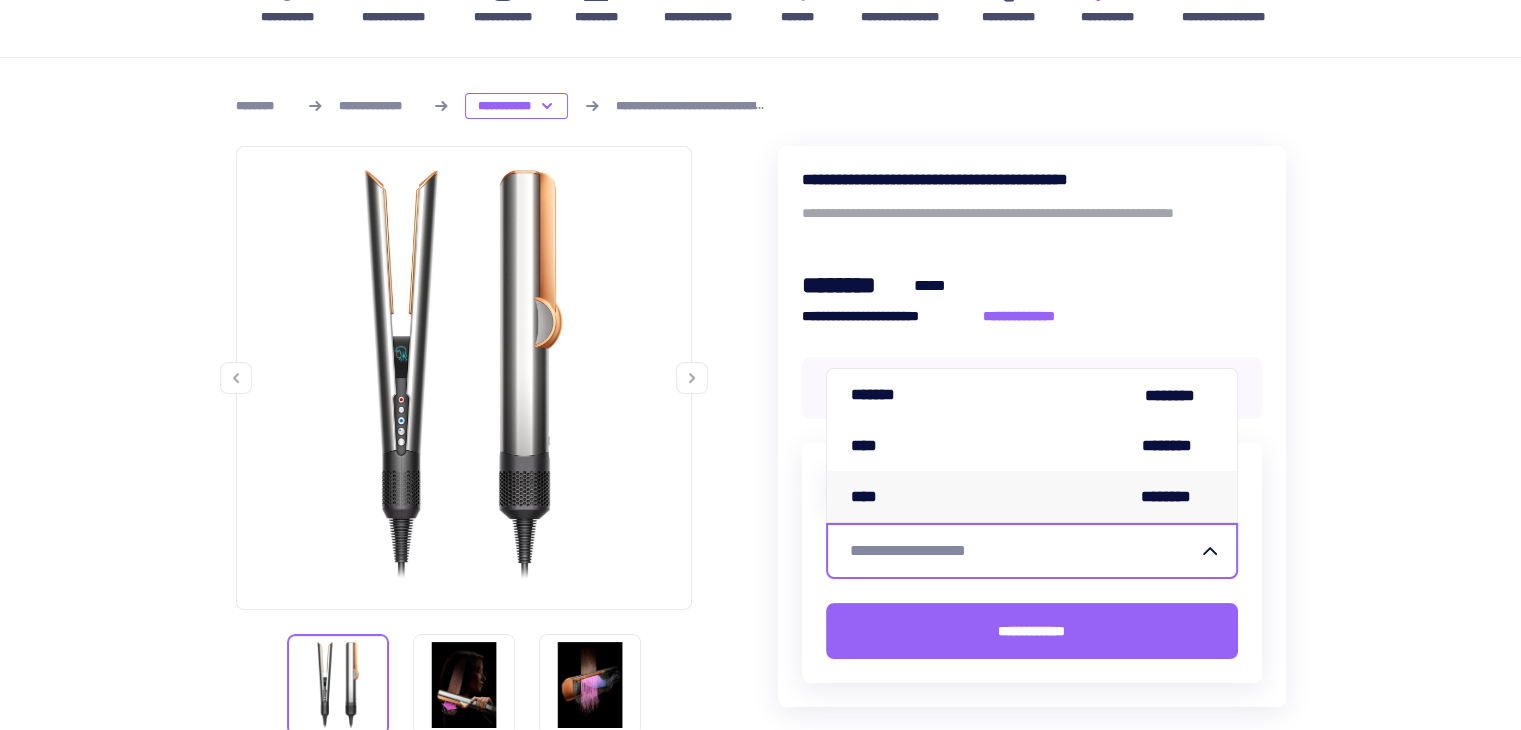 click on "[PASSPORT]" at bounding box center [1032, 496] 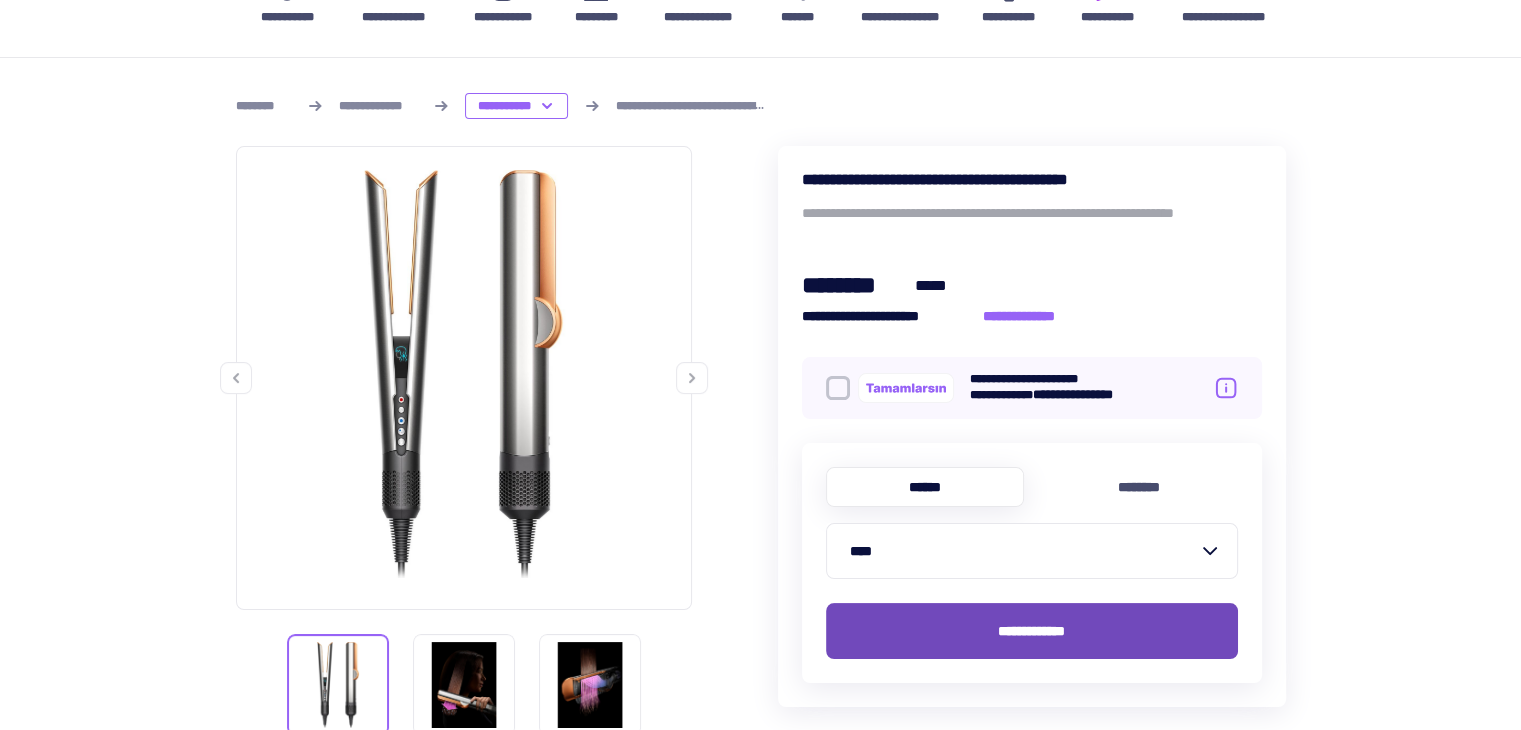 click on "[EMAIL]" at bounding box center [1031, 631] 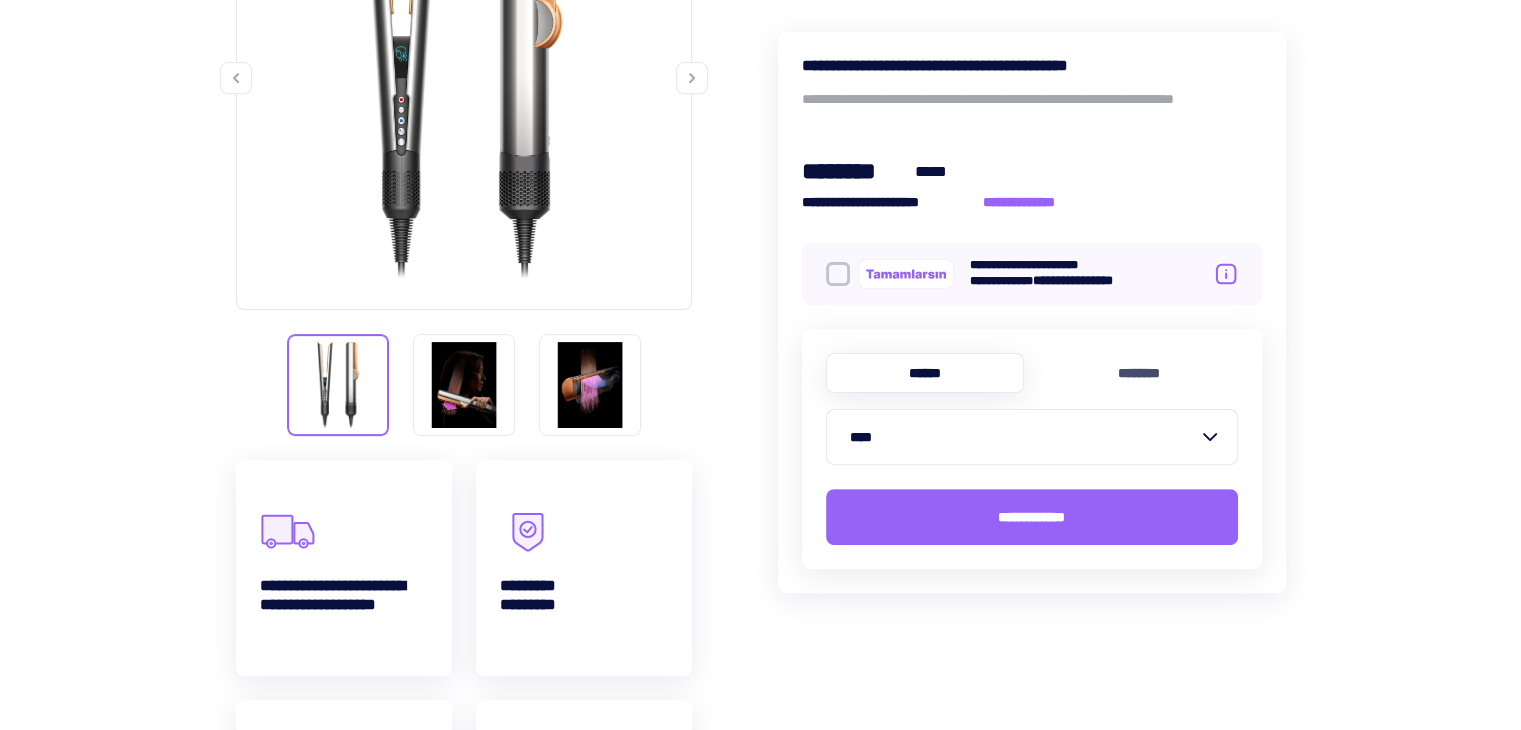 scroll, scrollTop: 0, scrollLeft: 0, axis: both 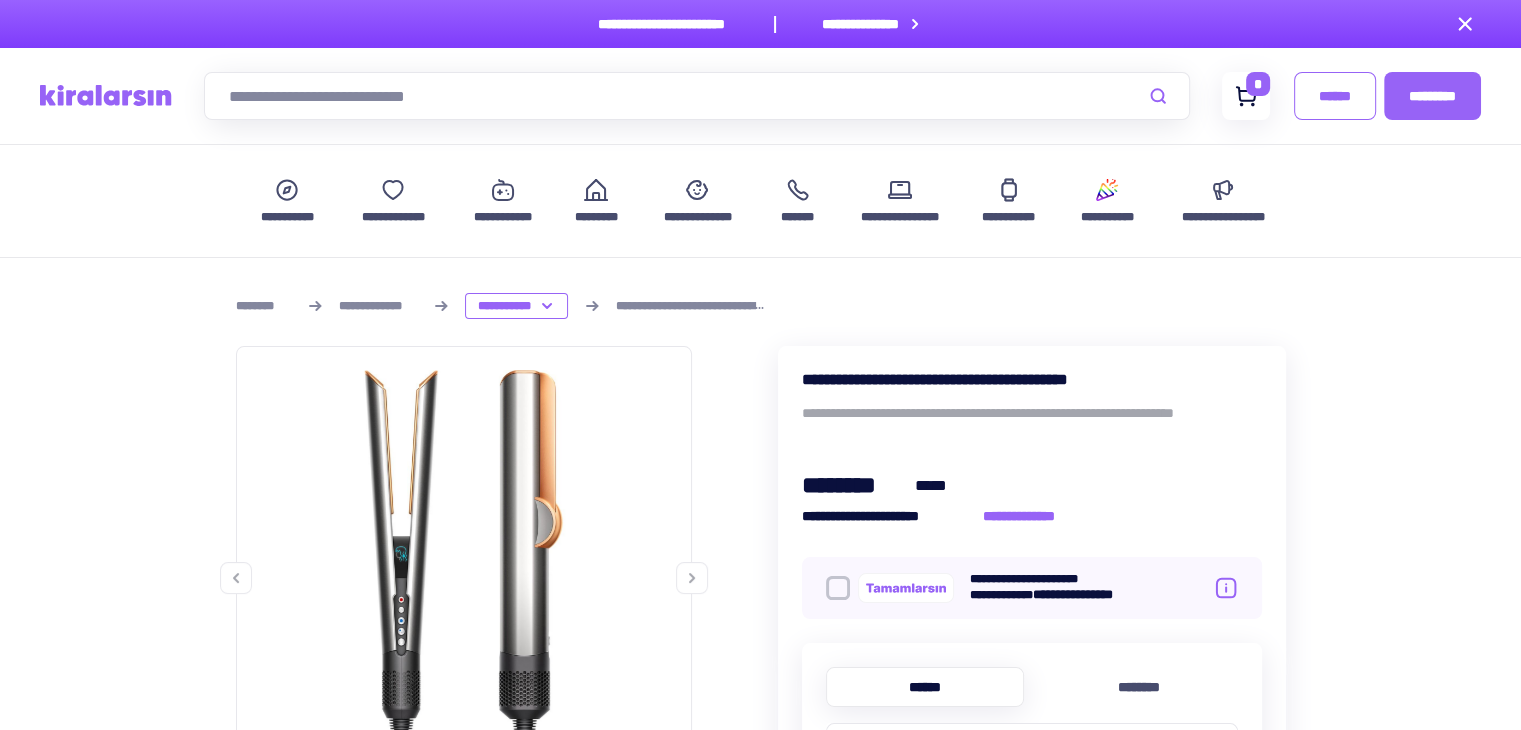 click on "*" at bounding box center (1258, 84) 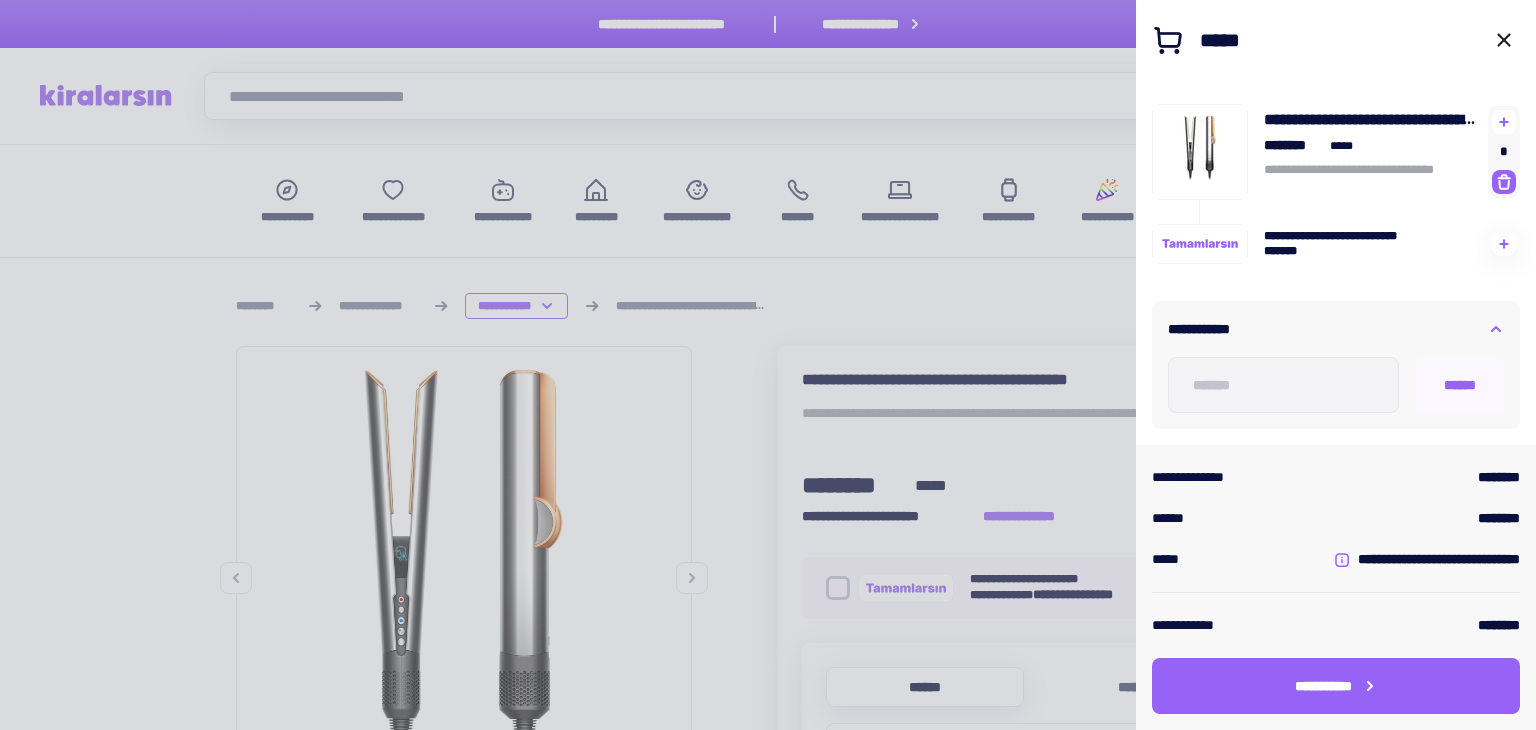 click at bounding box center (1504, 121) 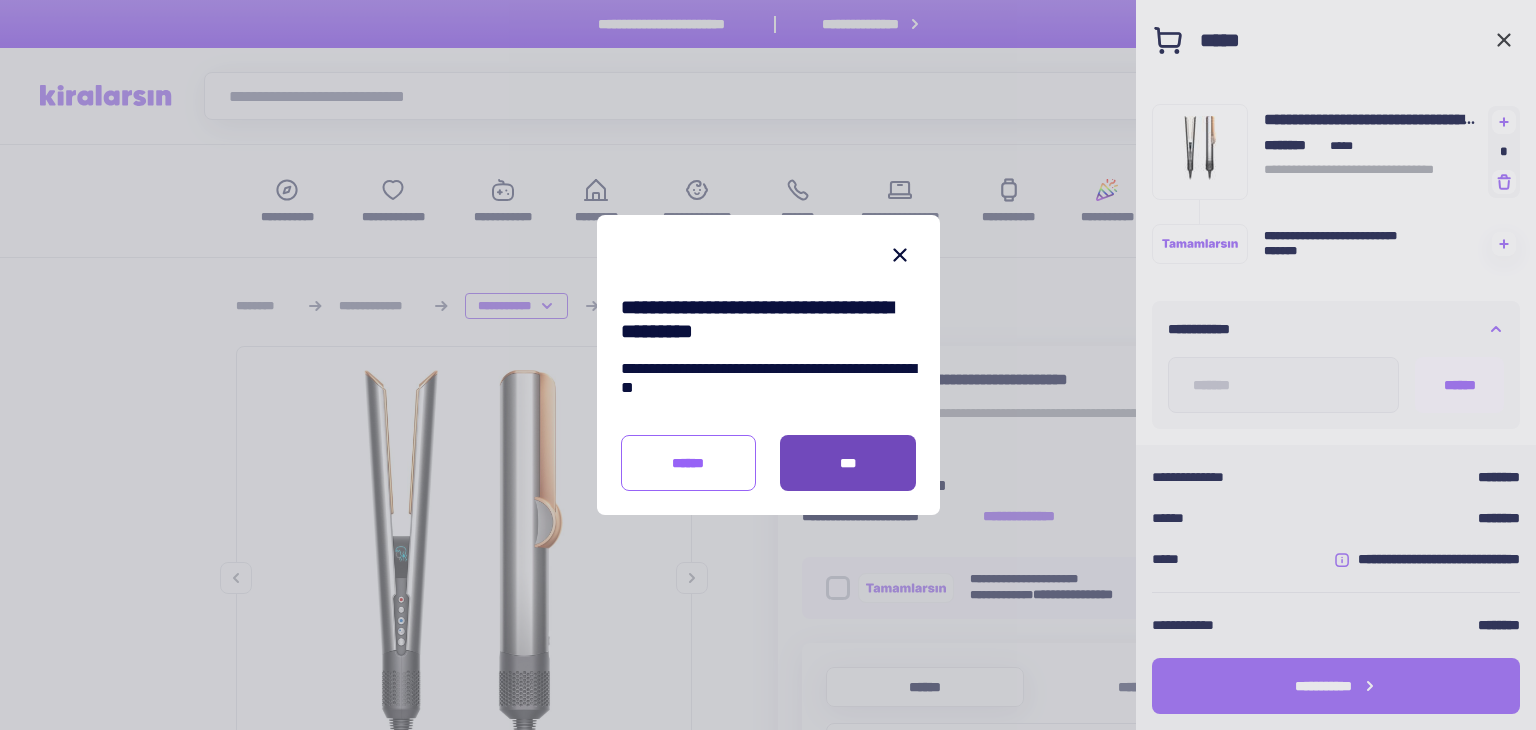 click on "***" at bounding box center [848, 463] 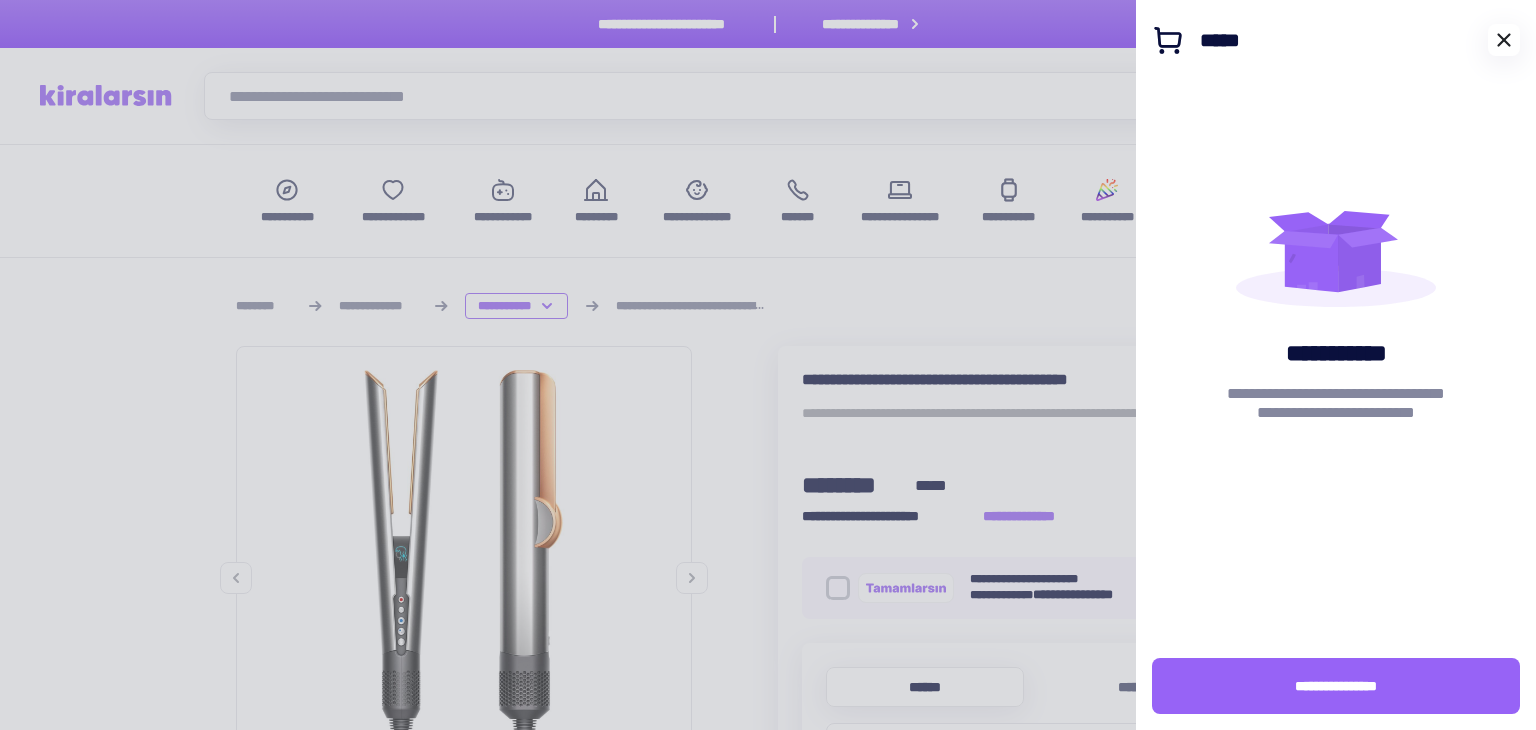 click at bounding box center (1504, 40) 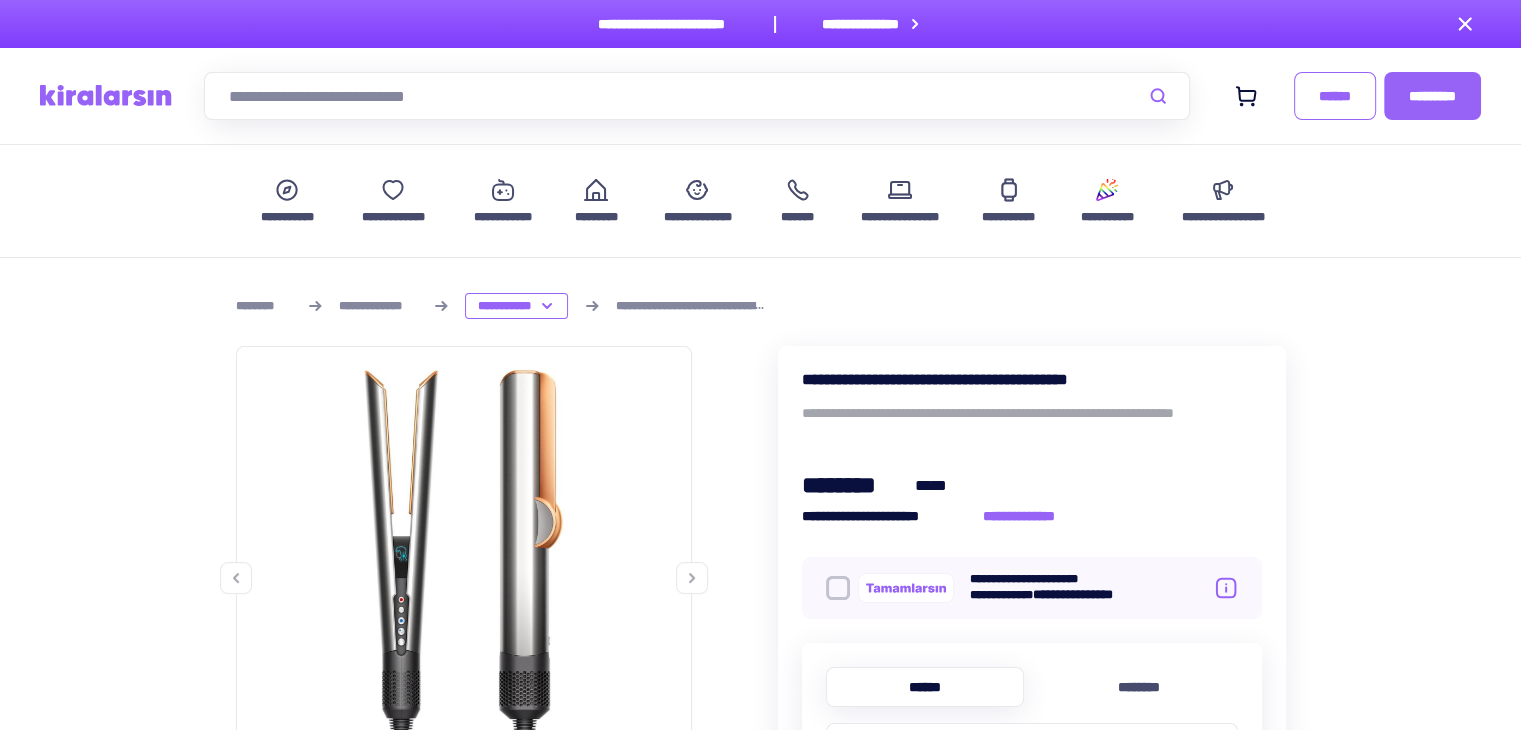 click on "******" at bounding box center [925, 687] 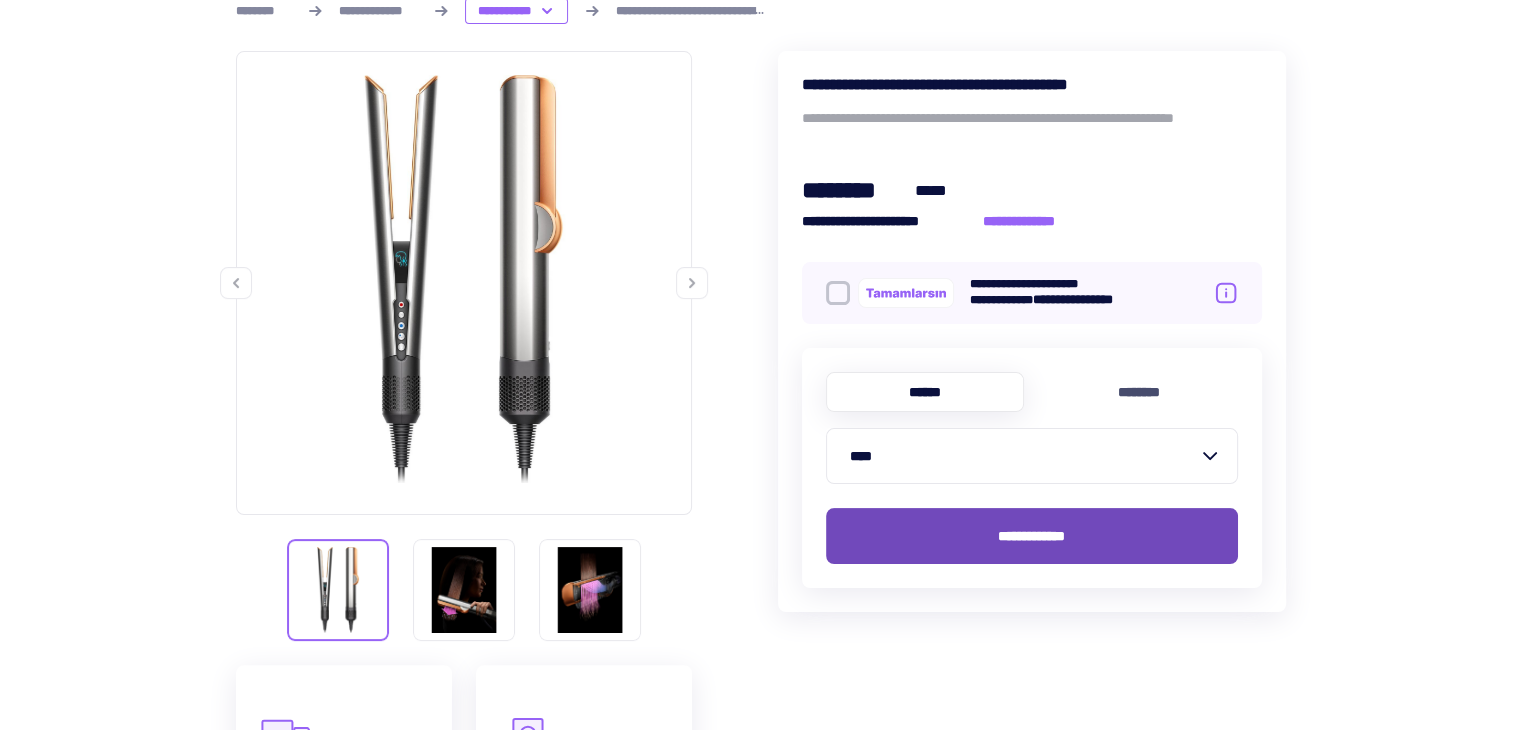 scroll, scrollTop: 300, scrollLeft: 0, axis: vertical 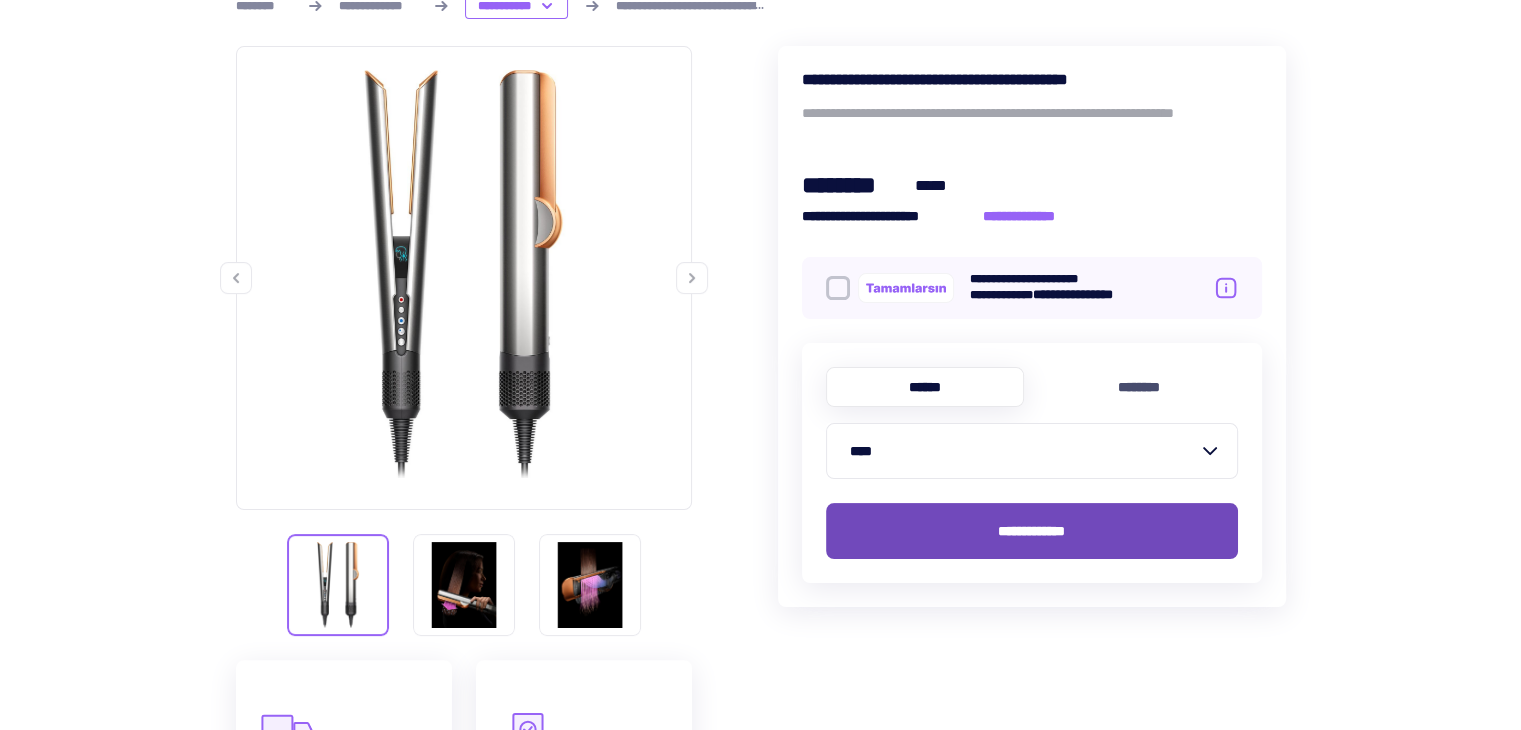 click on "[EMAIL]" at bounding box center (1031, 531) 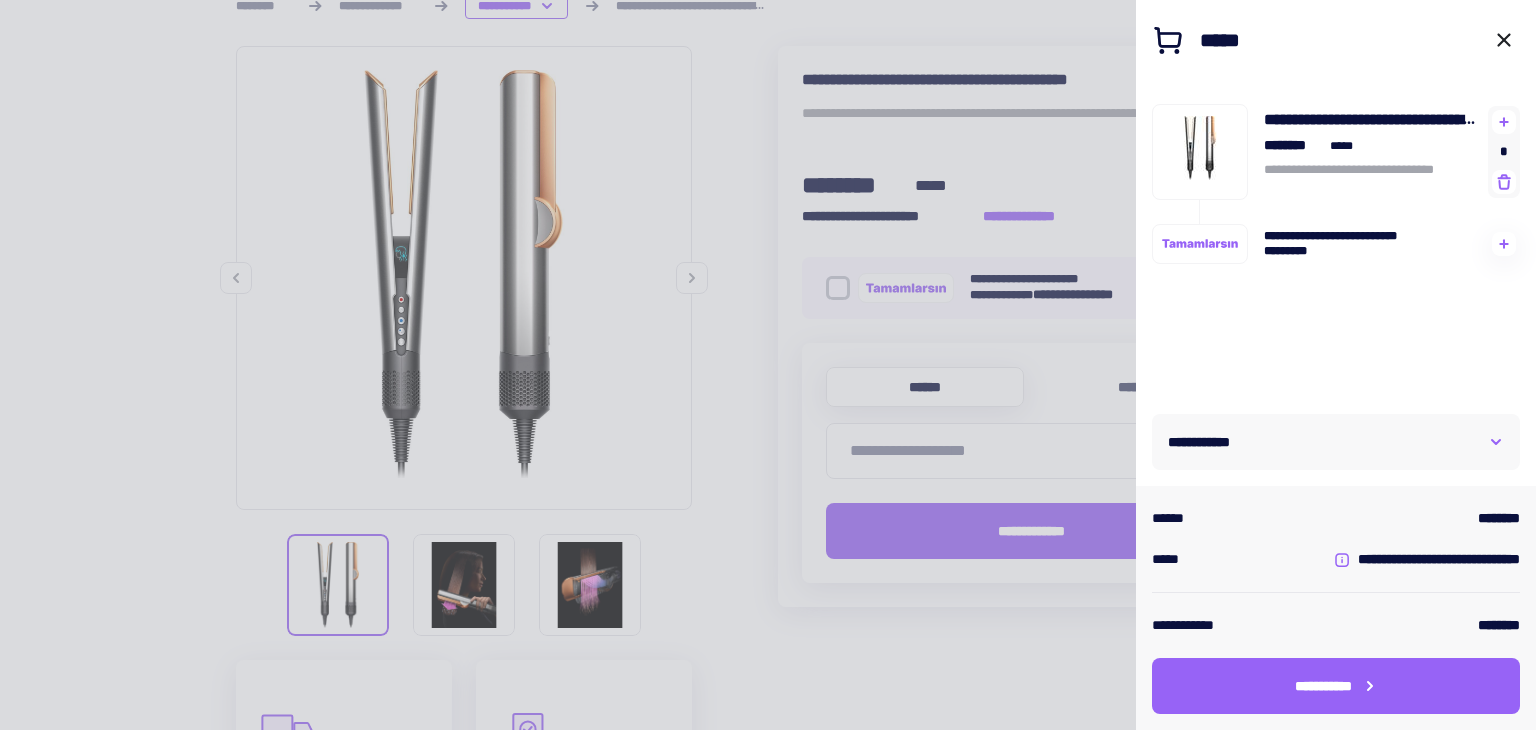 click on "**********" at bounding box center [1210, 442] 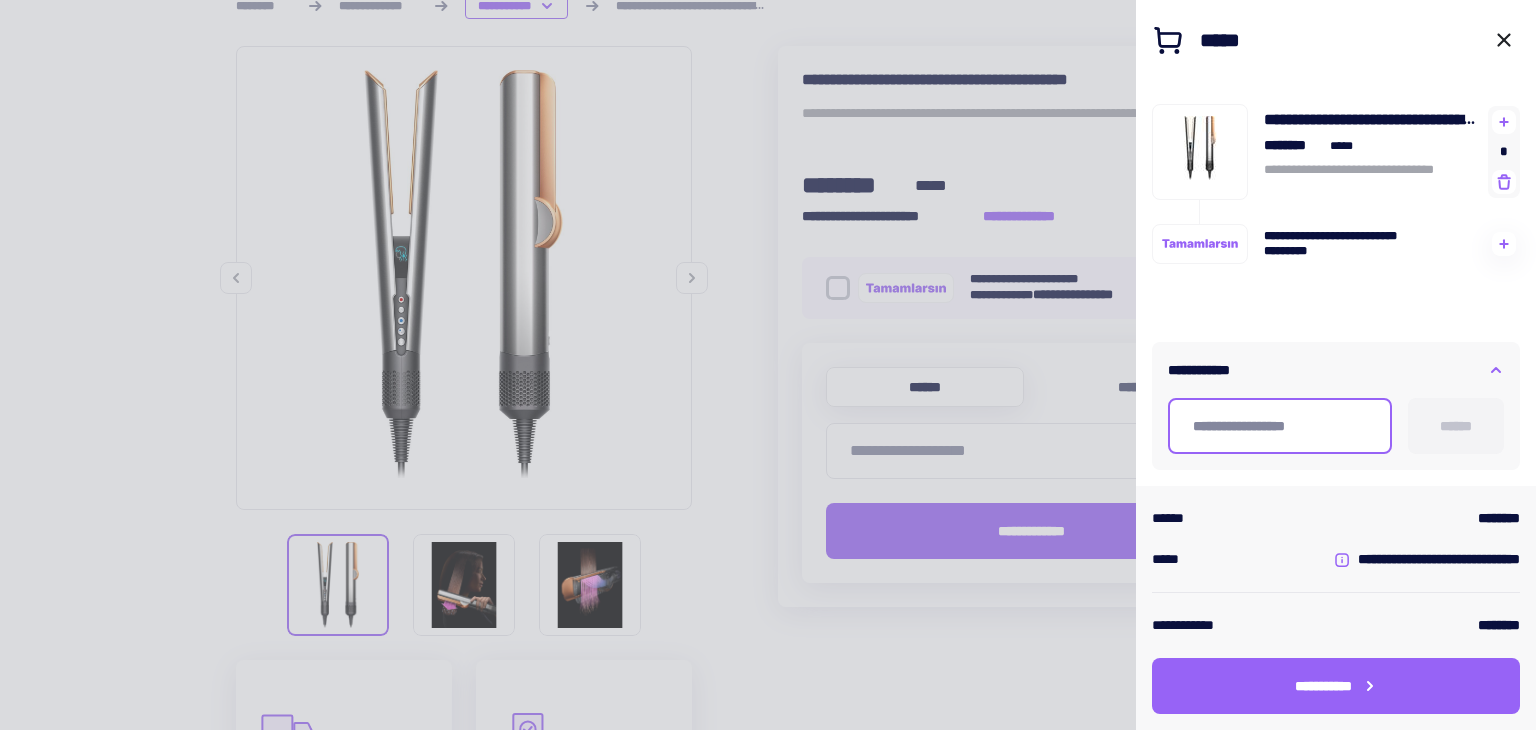 click at bounding box center (1280, 426) 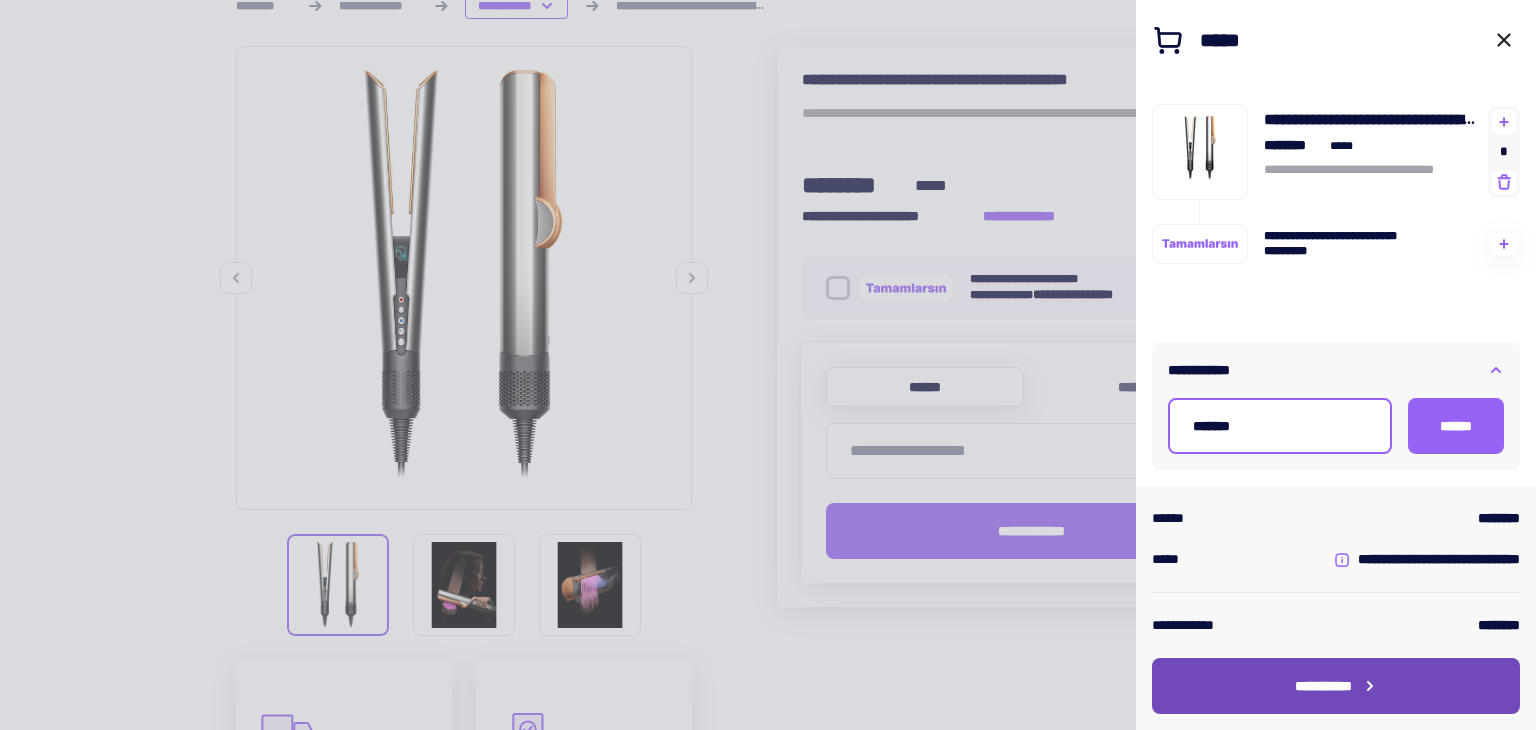 type on "*******" 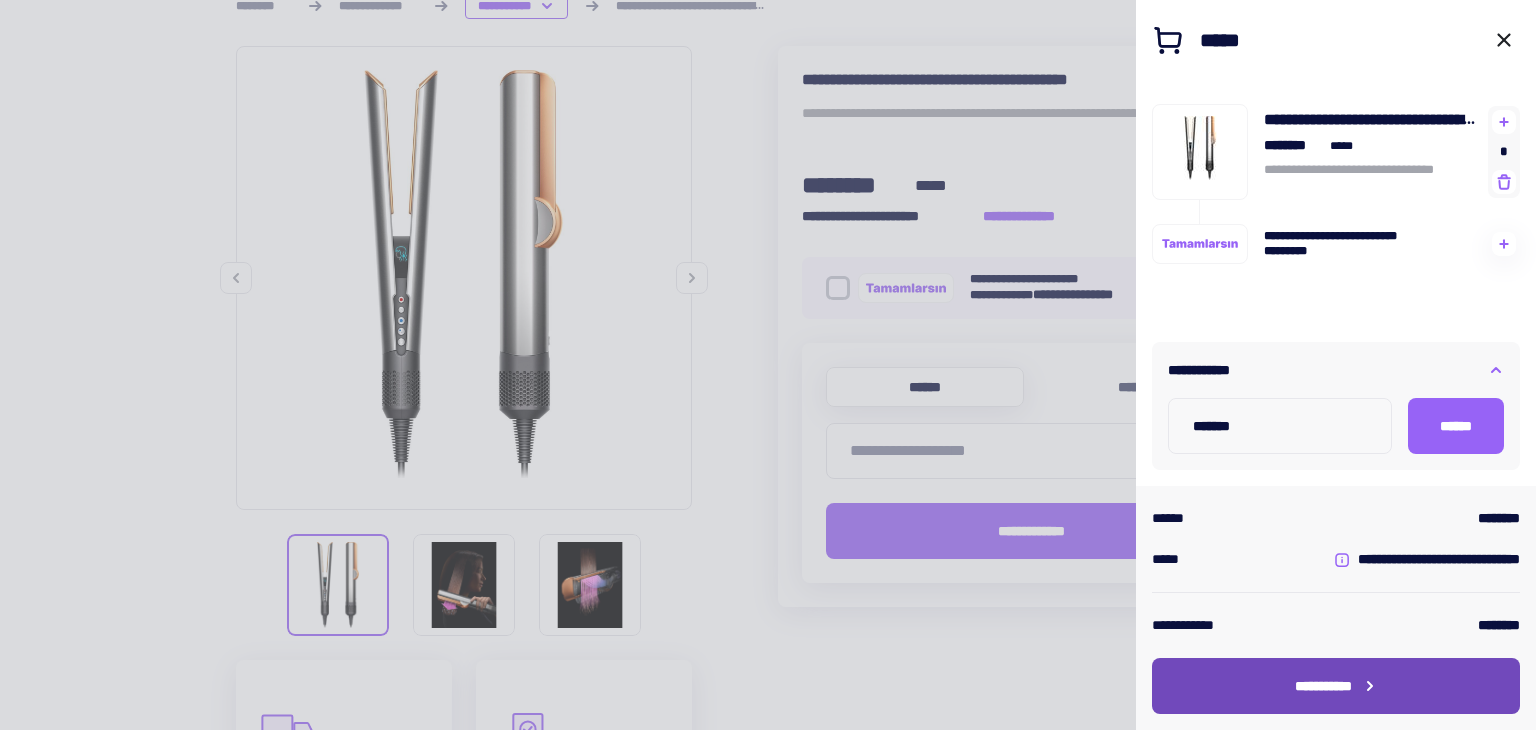 click on "**********" at bounding box center (1336, 686) 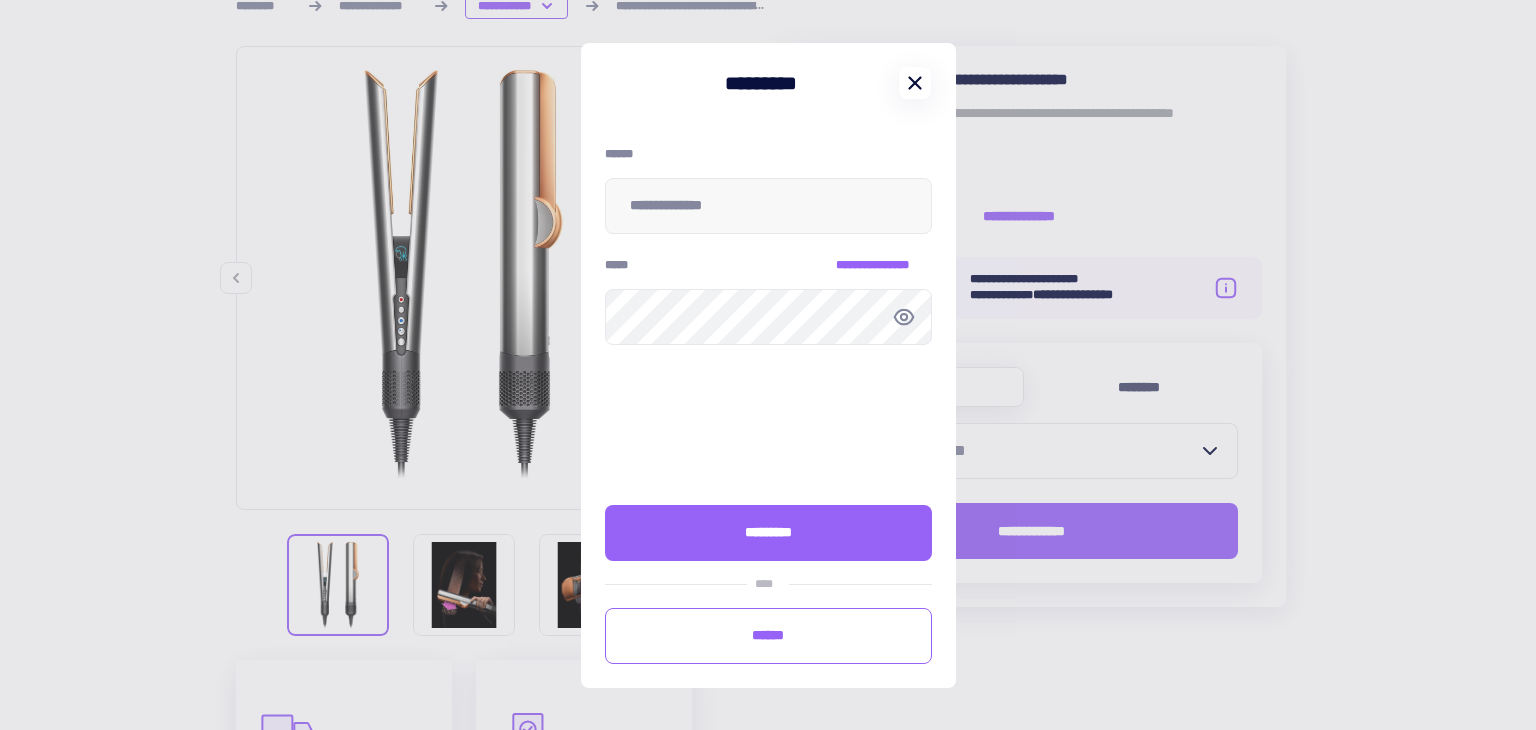 click at bounding box center [915, 83] 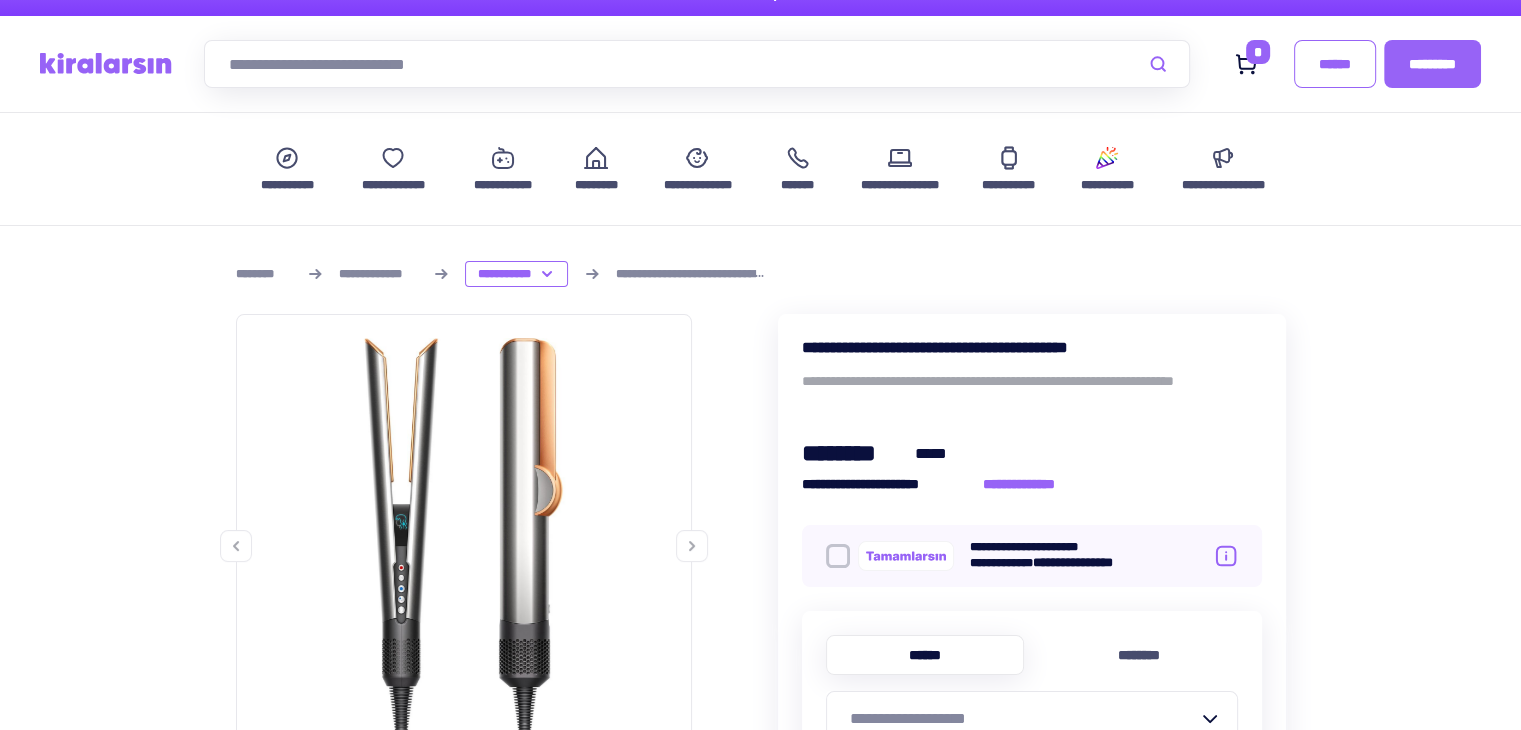 scroll, scrollTop: 0, scrollLeft: 0, axis: both 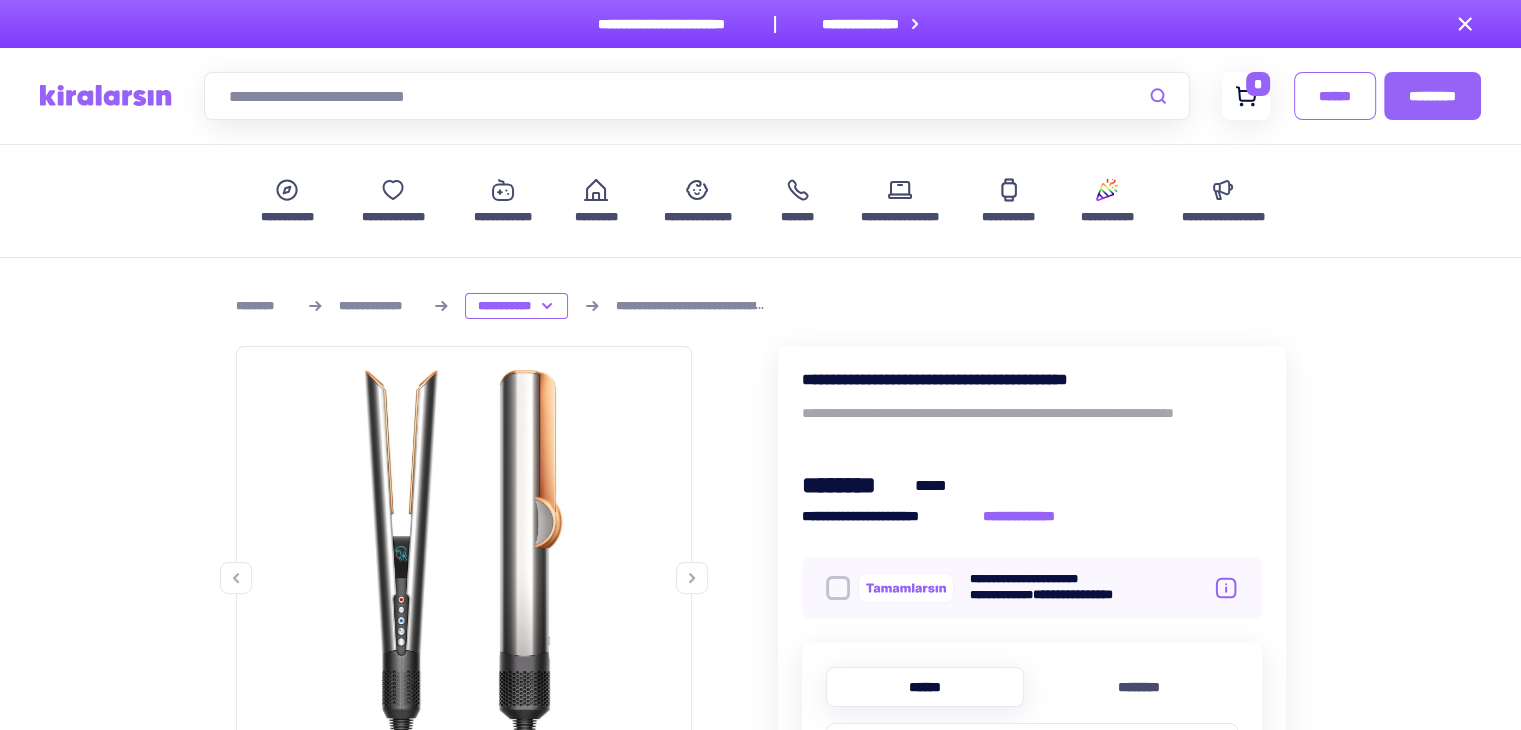 click at bounding box center [1246, 96] 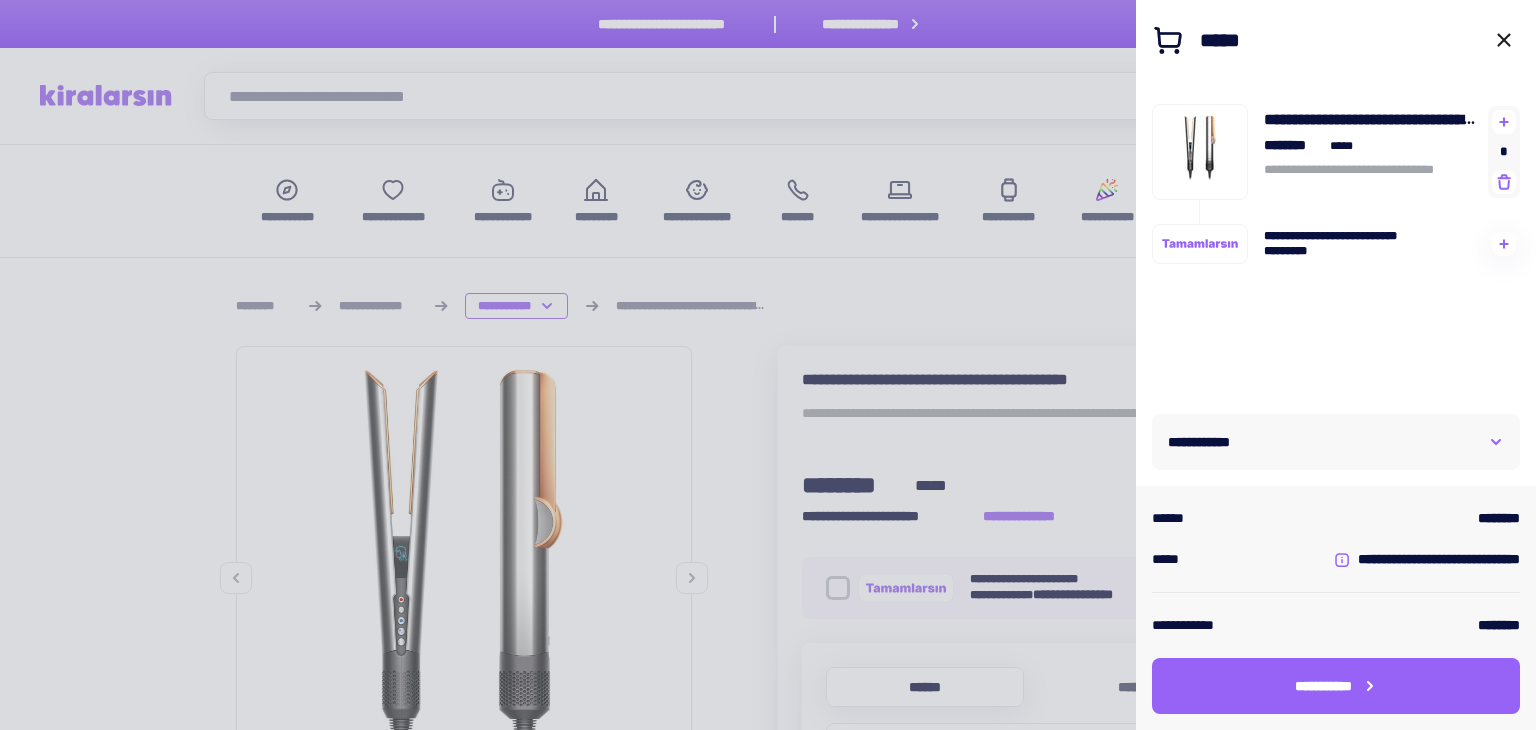 click on "**********" at bounding box center (1336, 442) 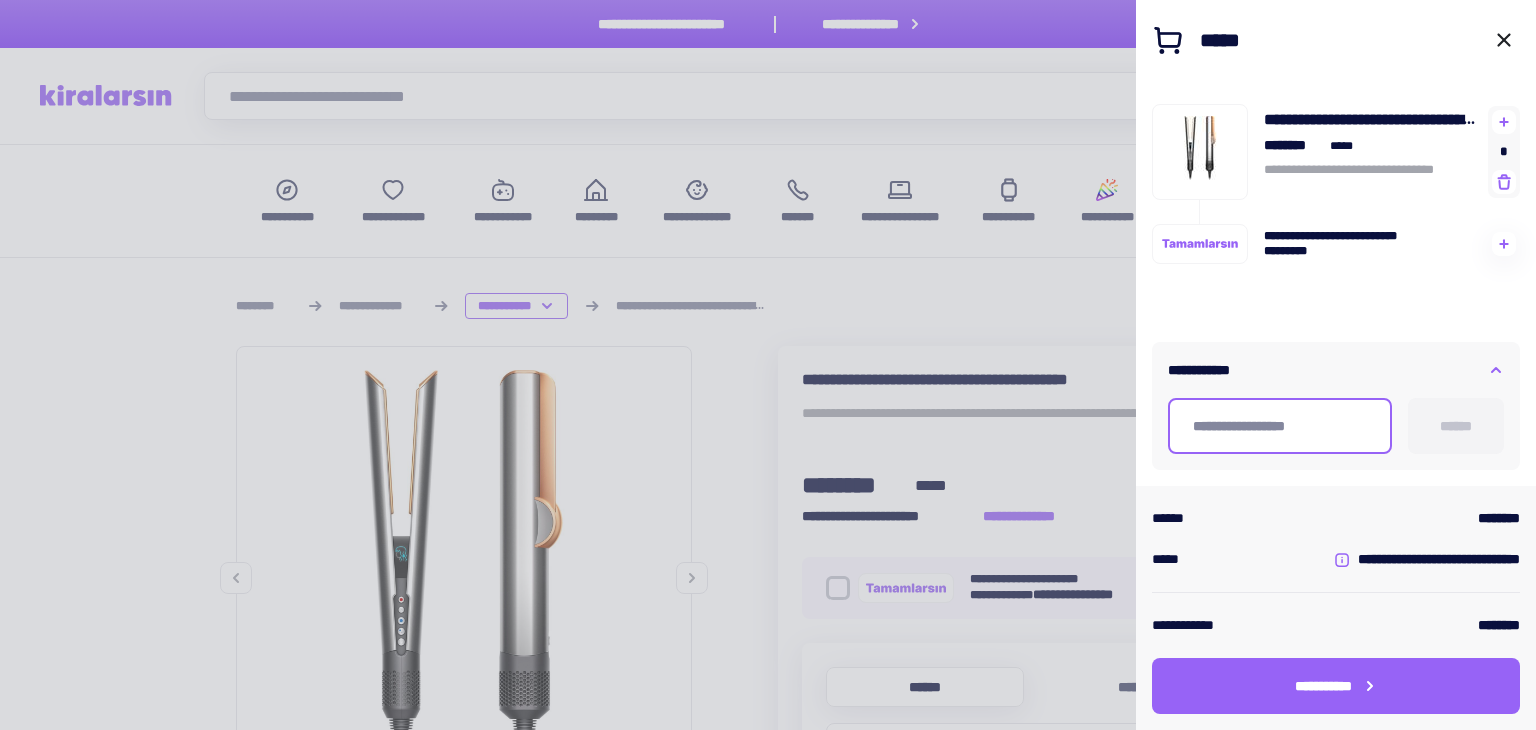 click at bounding box center [1280, 426] 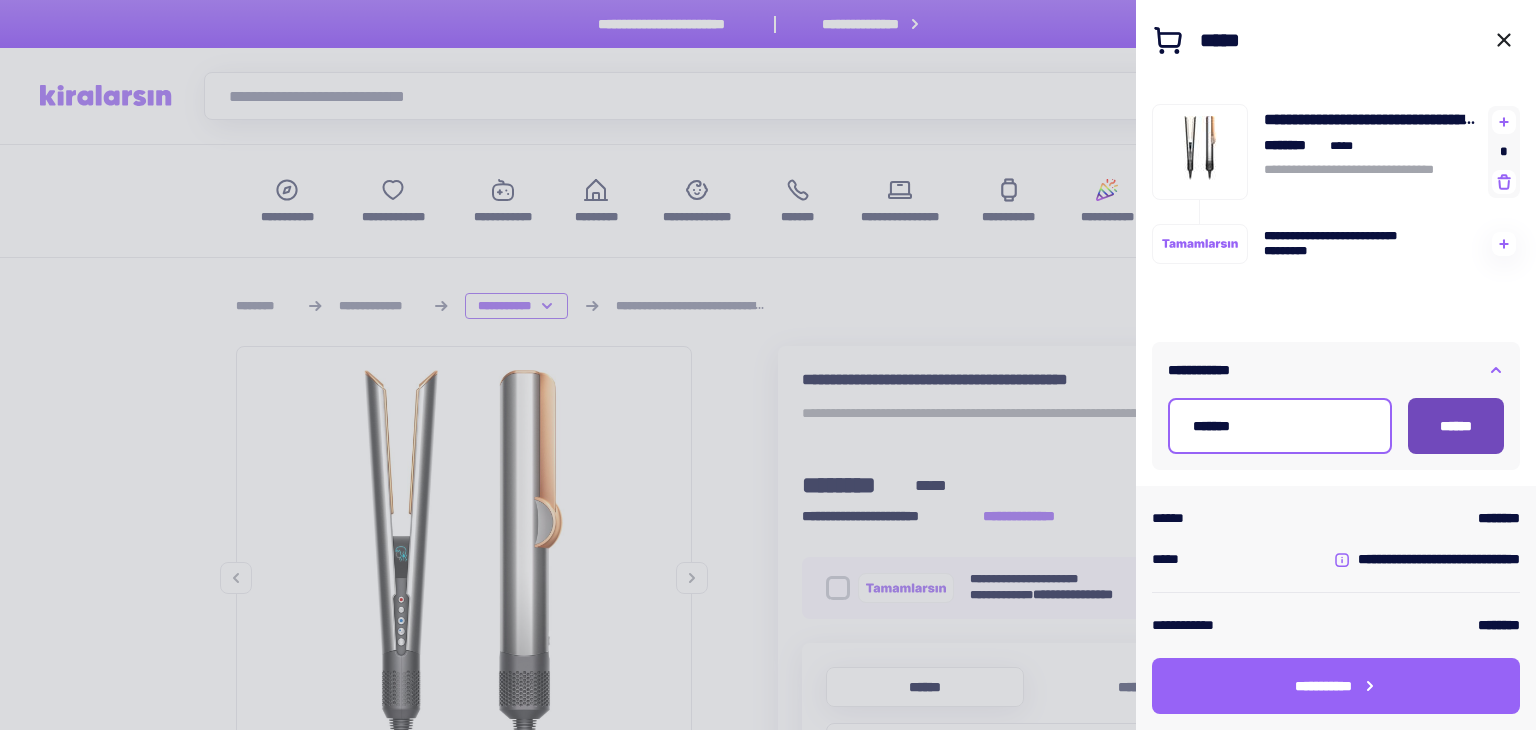 type on "*******" 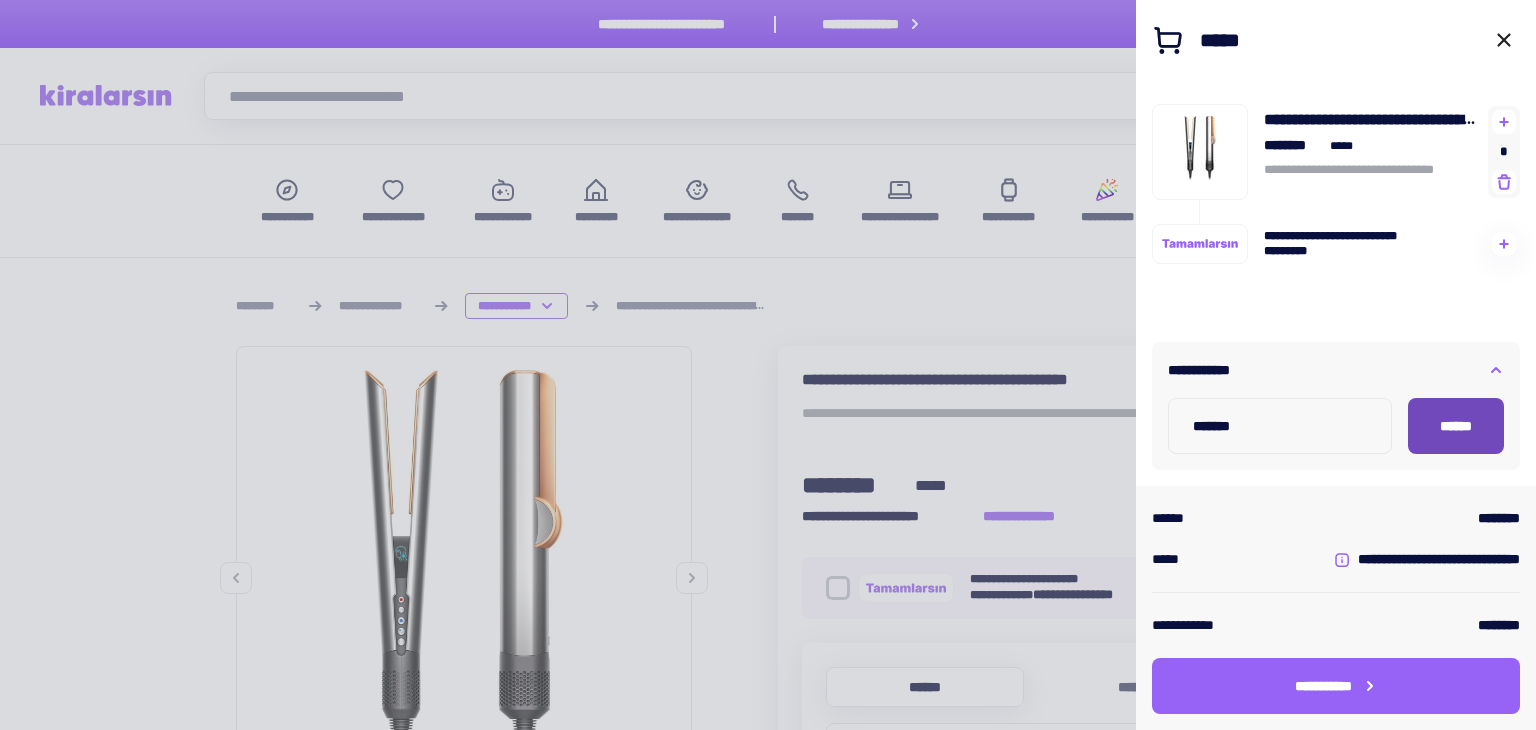 click on "******" at bounding box center [1456, 426] 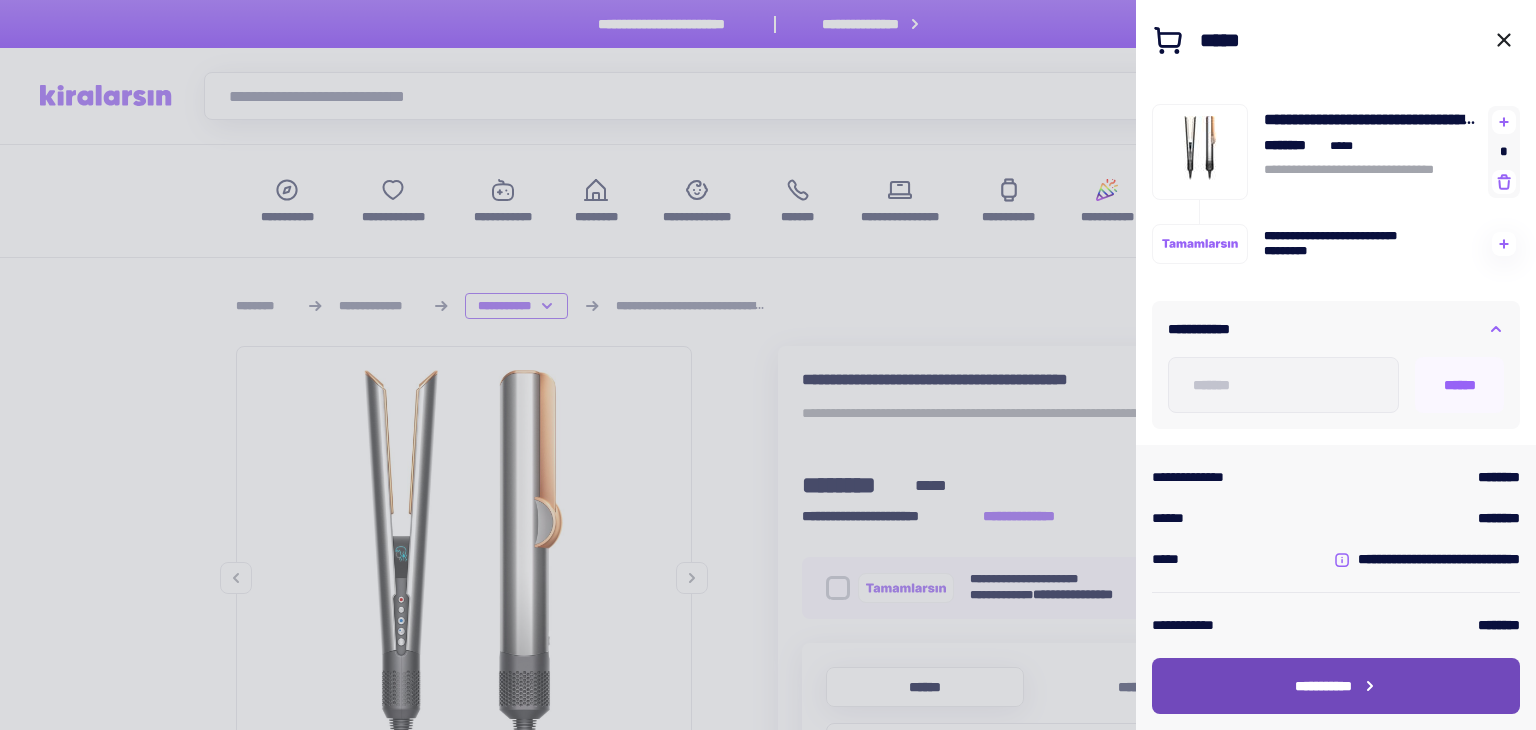 click on "**********" at bounding box center [1336, 686] 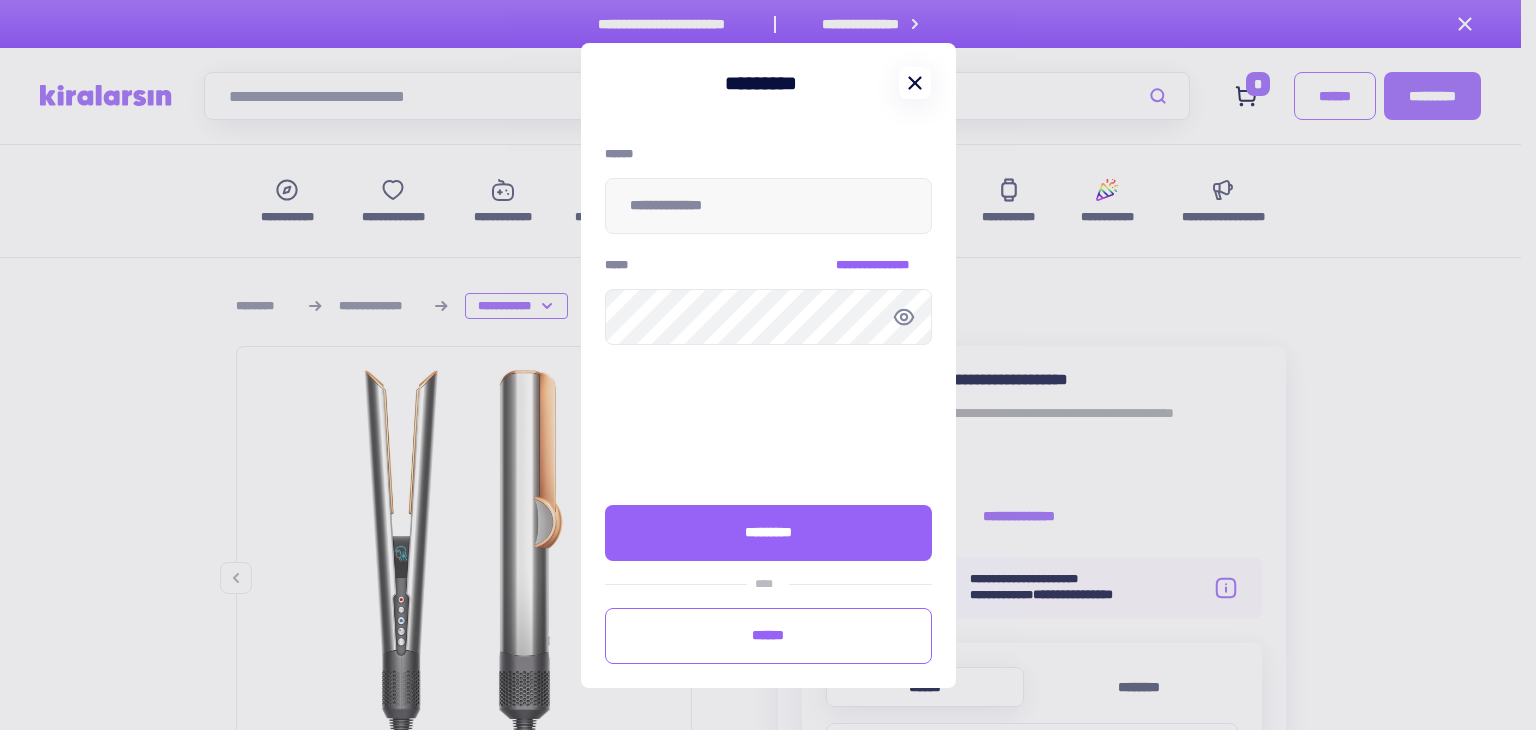 click at bounding box center [915, 83] 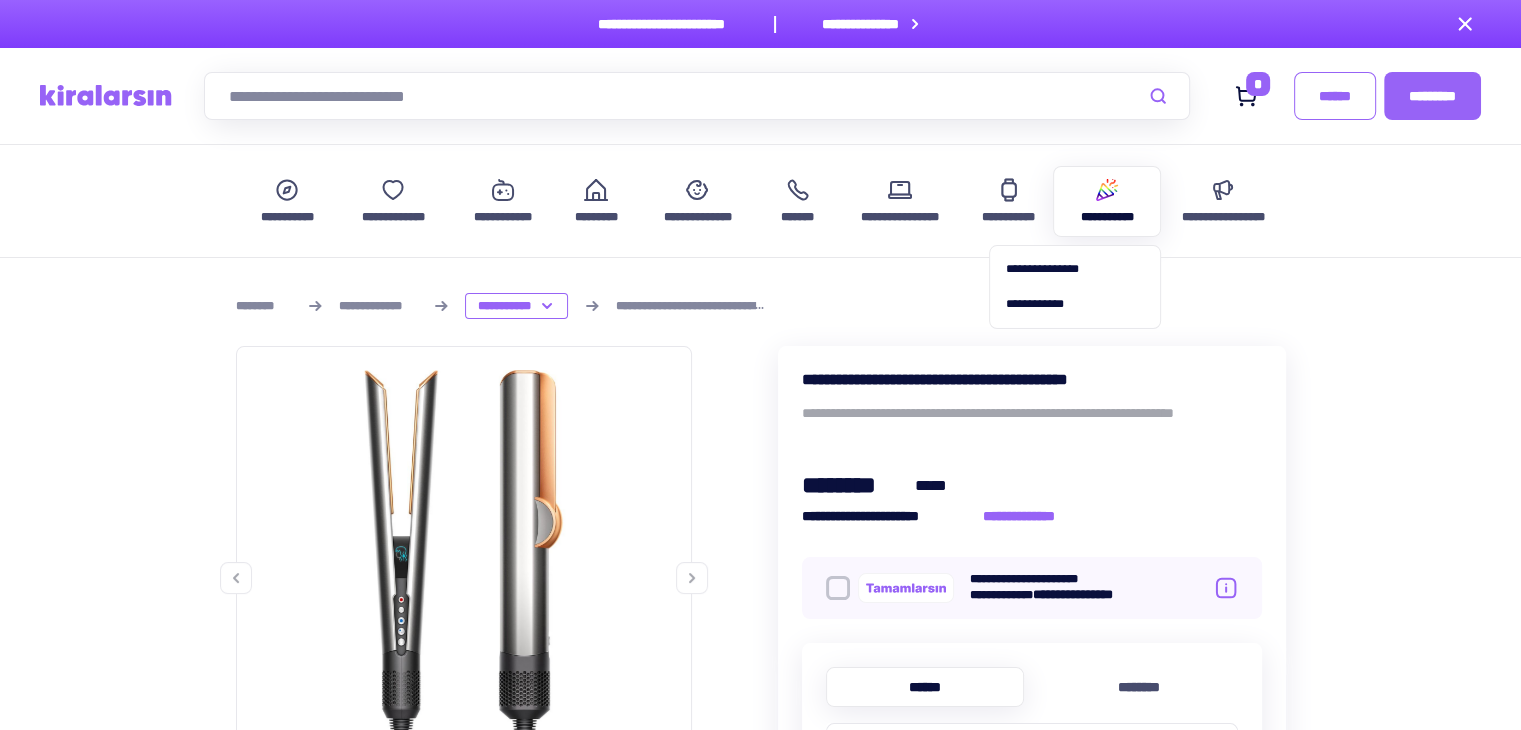 click on "**********" at bounding box center [1107, 201] 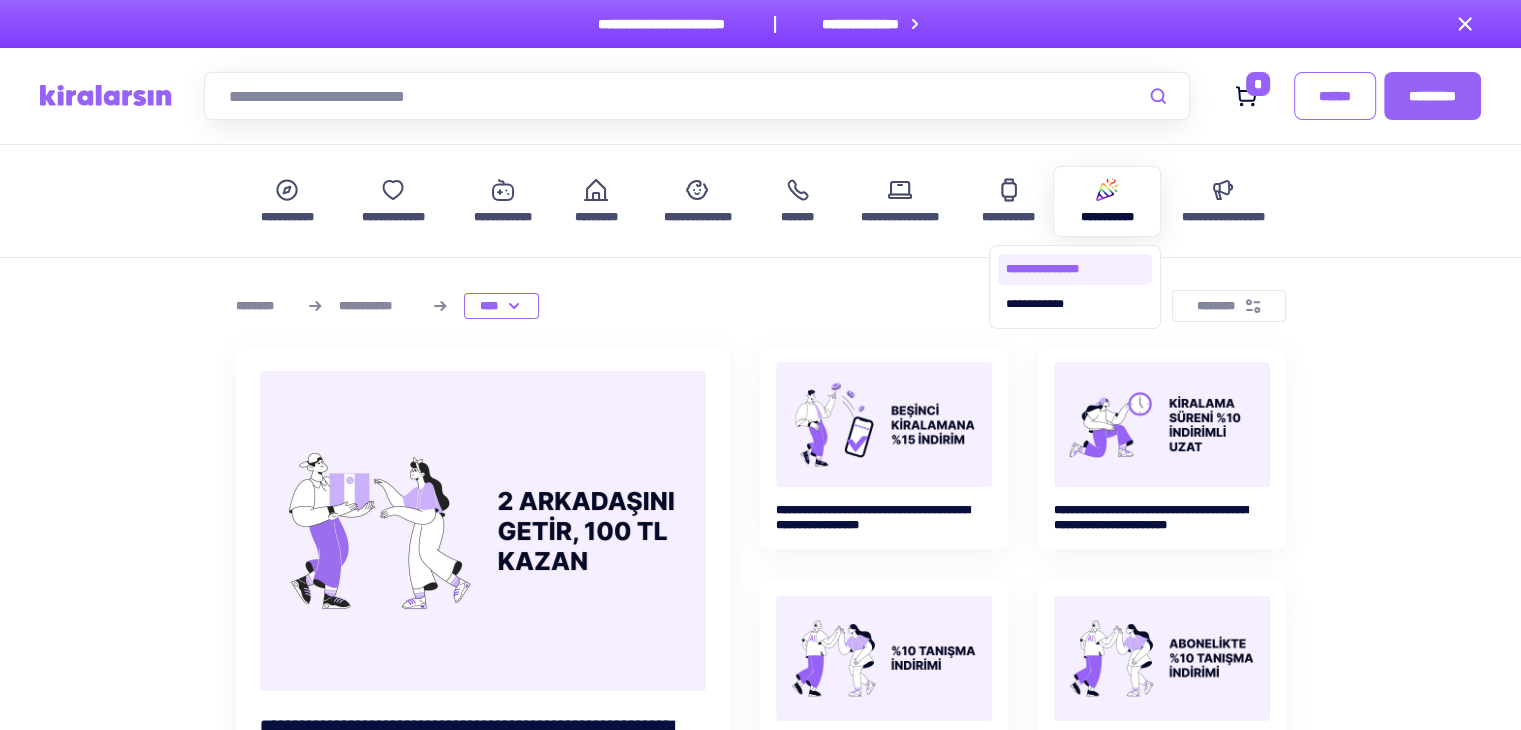 click on "**********" at bounding box center [1075, 269] 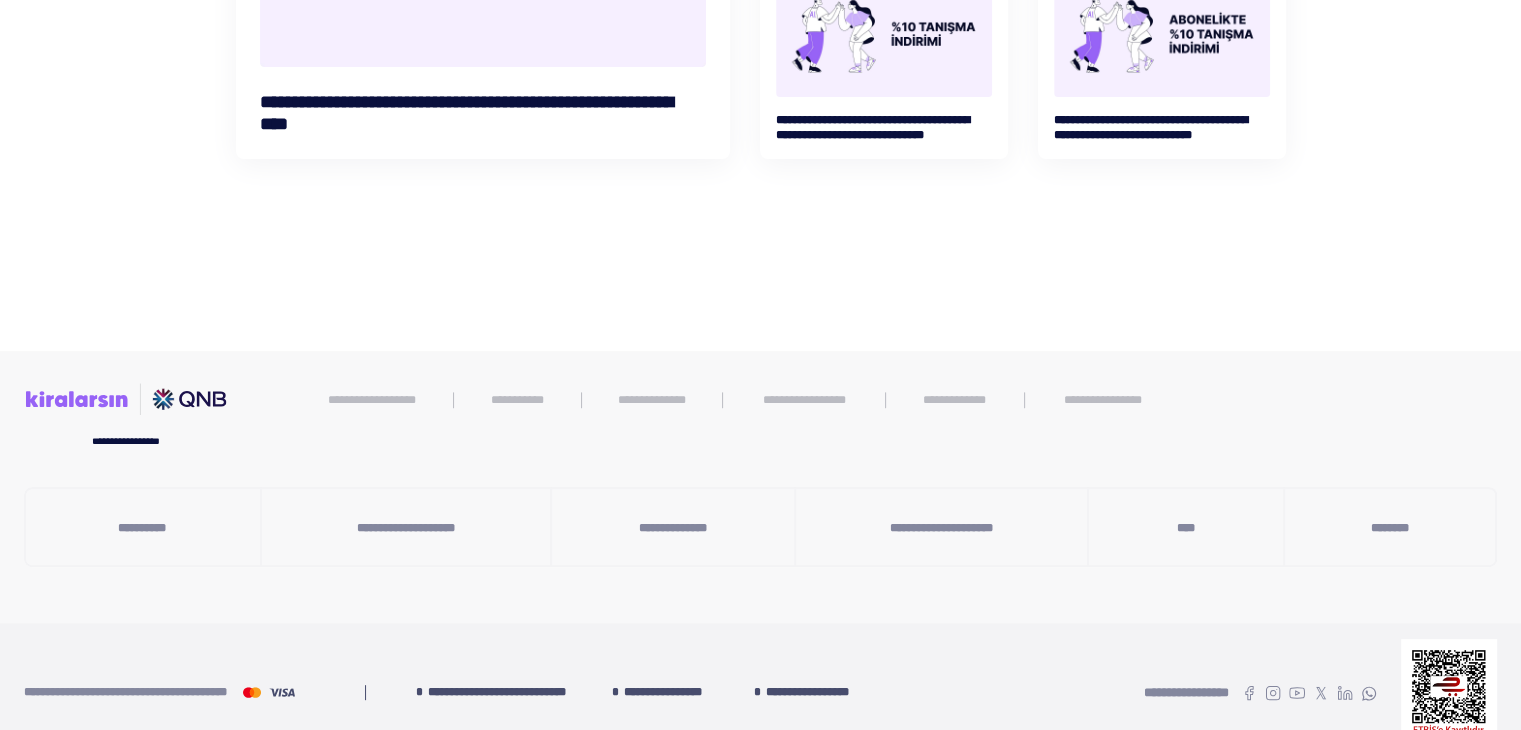 scroll, scrollTop: 654, scrollLeft: 0, axis: vertical 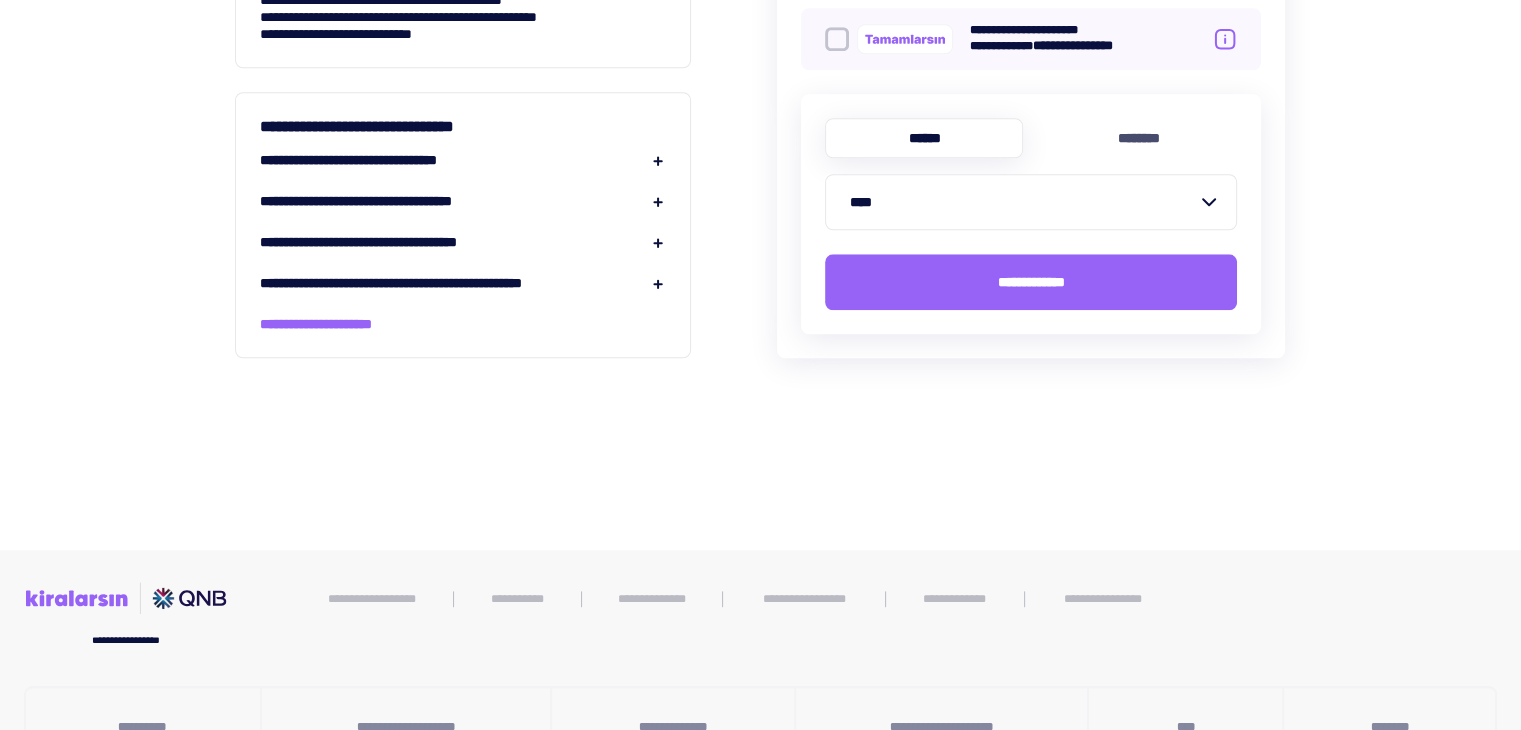 click on "**********" at bounding box center (463, 222) 